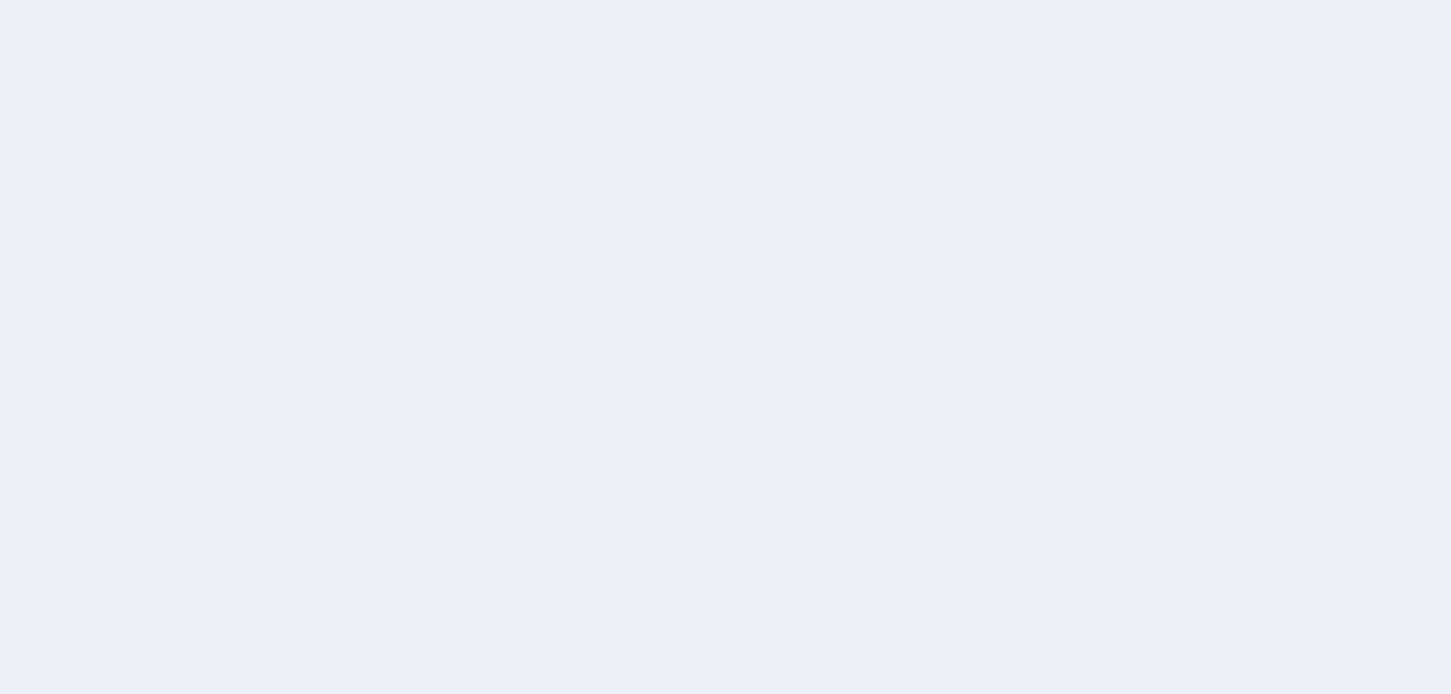 scroll, scrollTop: 0, scrollLeft: 0, axis: both 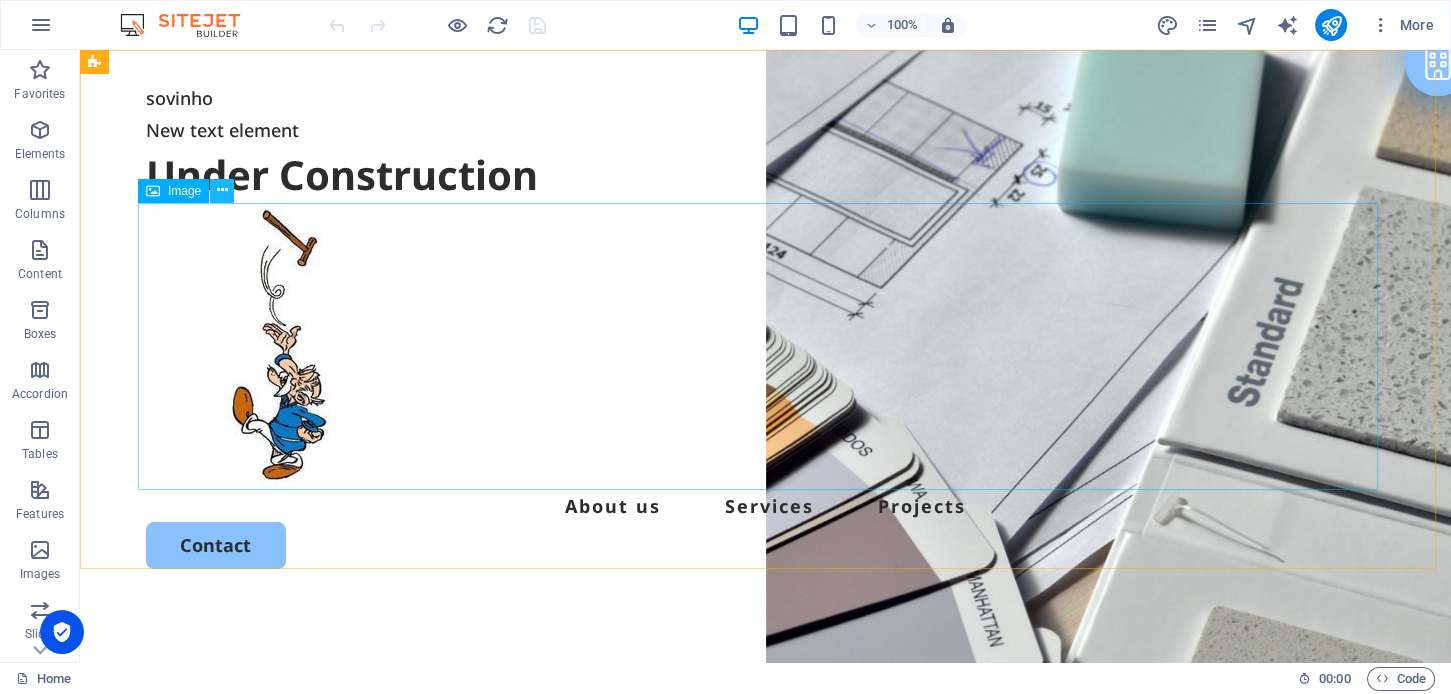 click at bounding box center [222, 190] 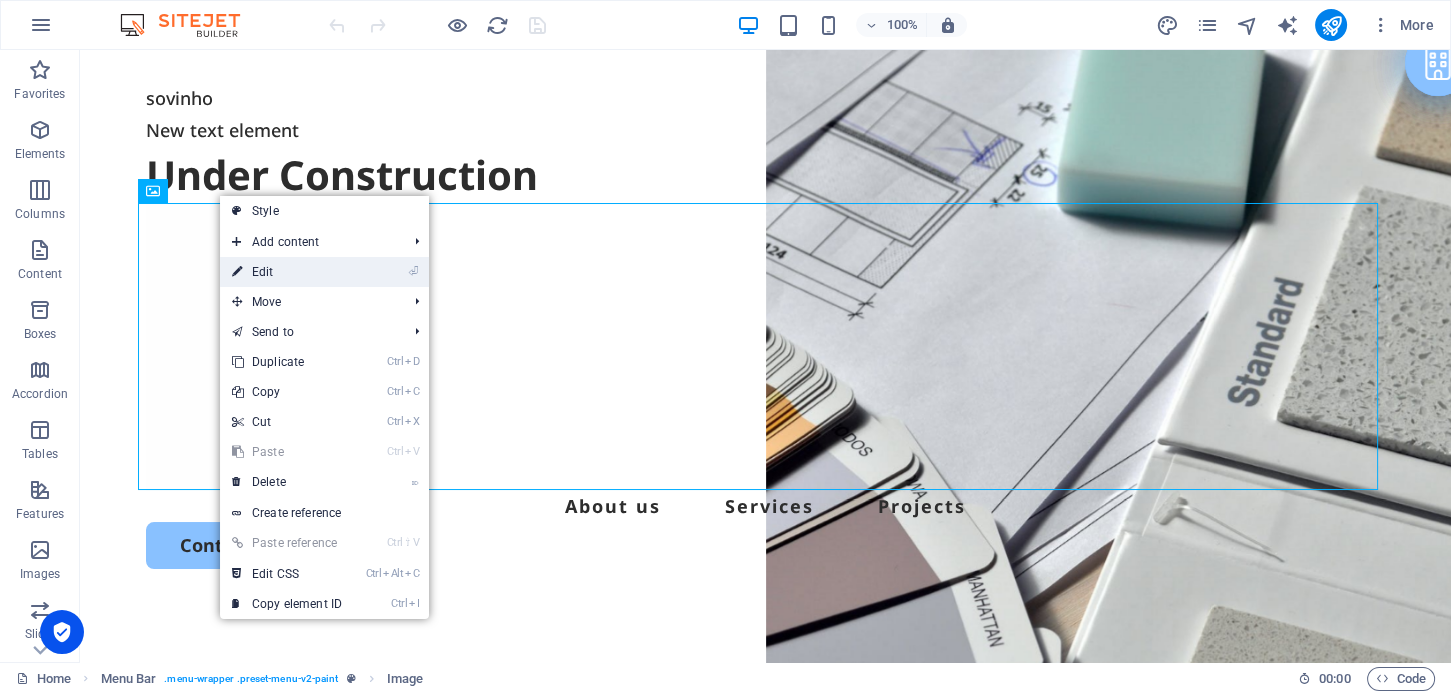 click on "⏎  Edit" at bounding box center (287, 272) 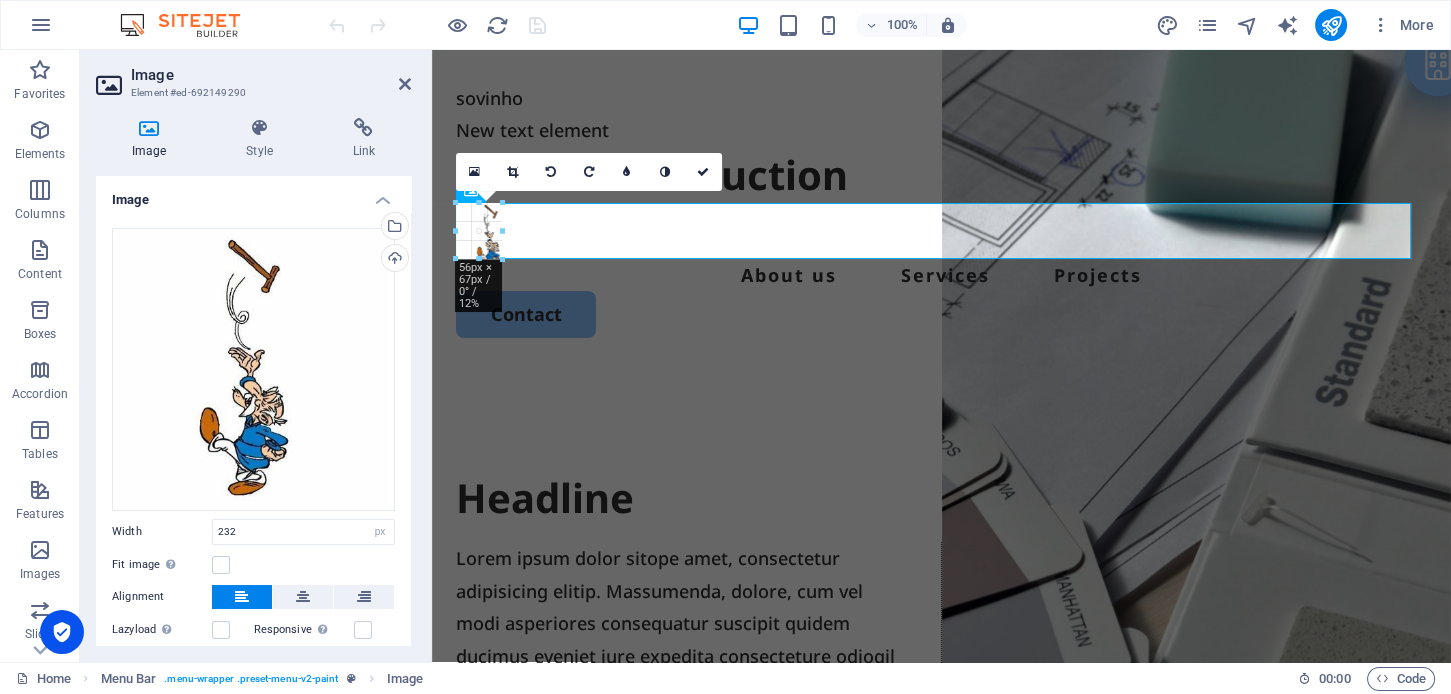 drag, startPoint x: 480, startPoint y: 488, endPoint x: 489, endPoint y: 258, distance: 230.17603 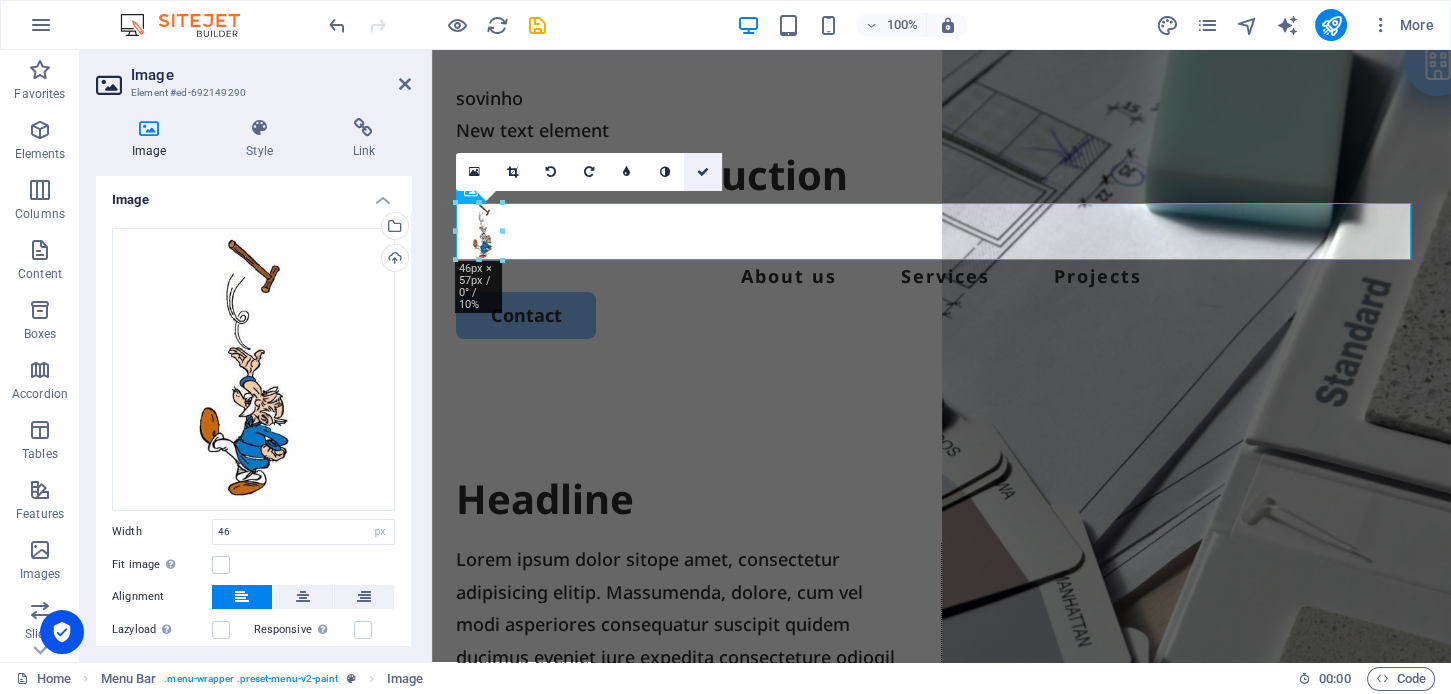 click at bounding box center (703, 172) 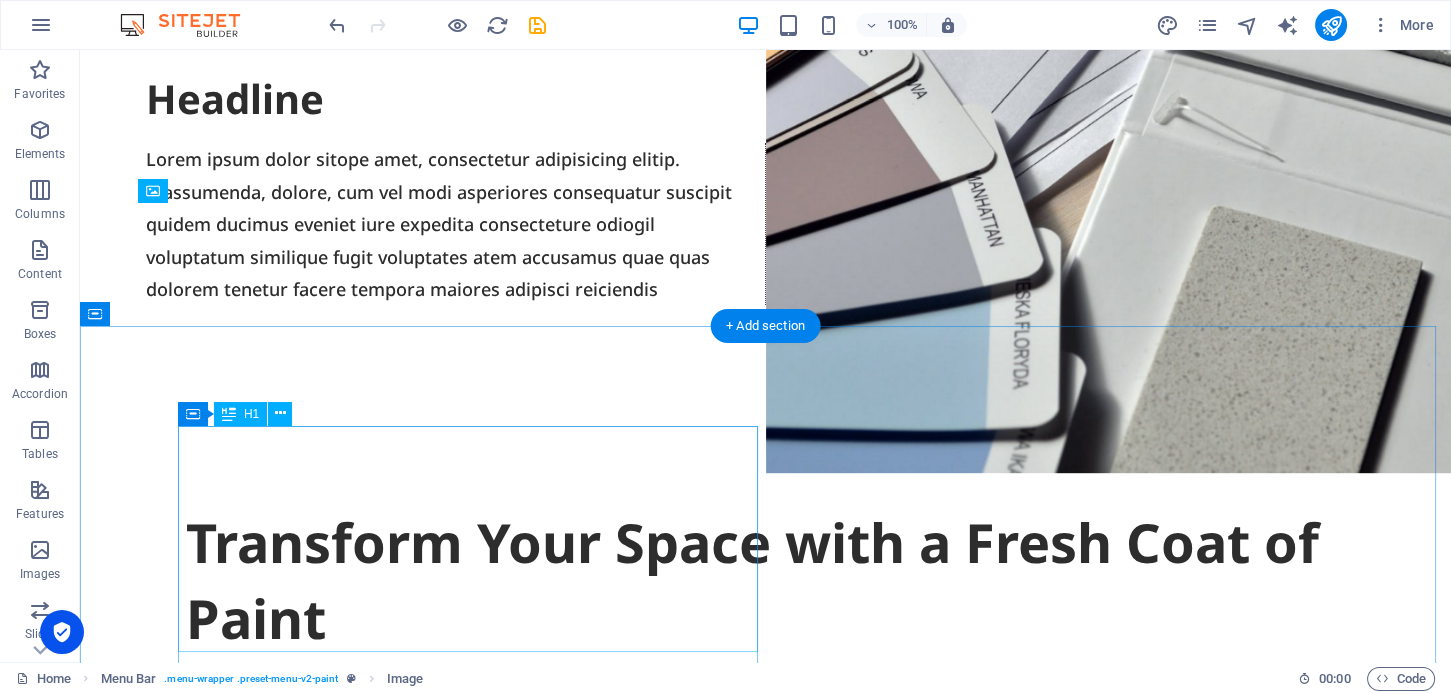 scroll, scrollTop: 0, scrollLeft: 0, axis: both 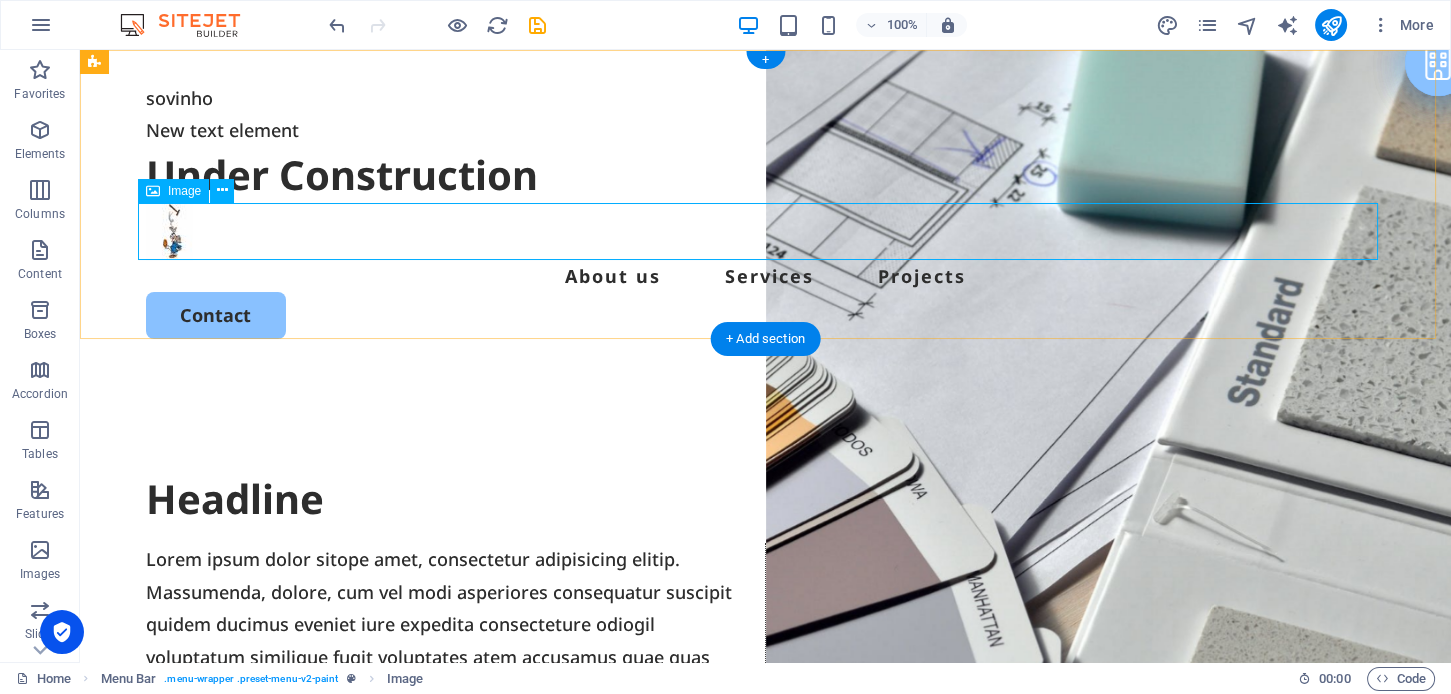 click at bounding box center [766, 231] 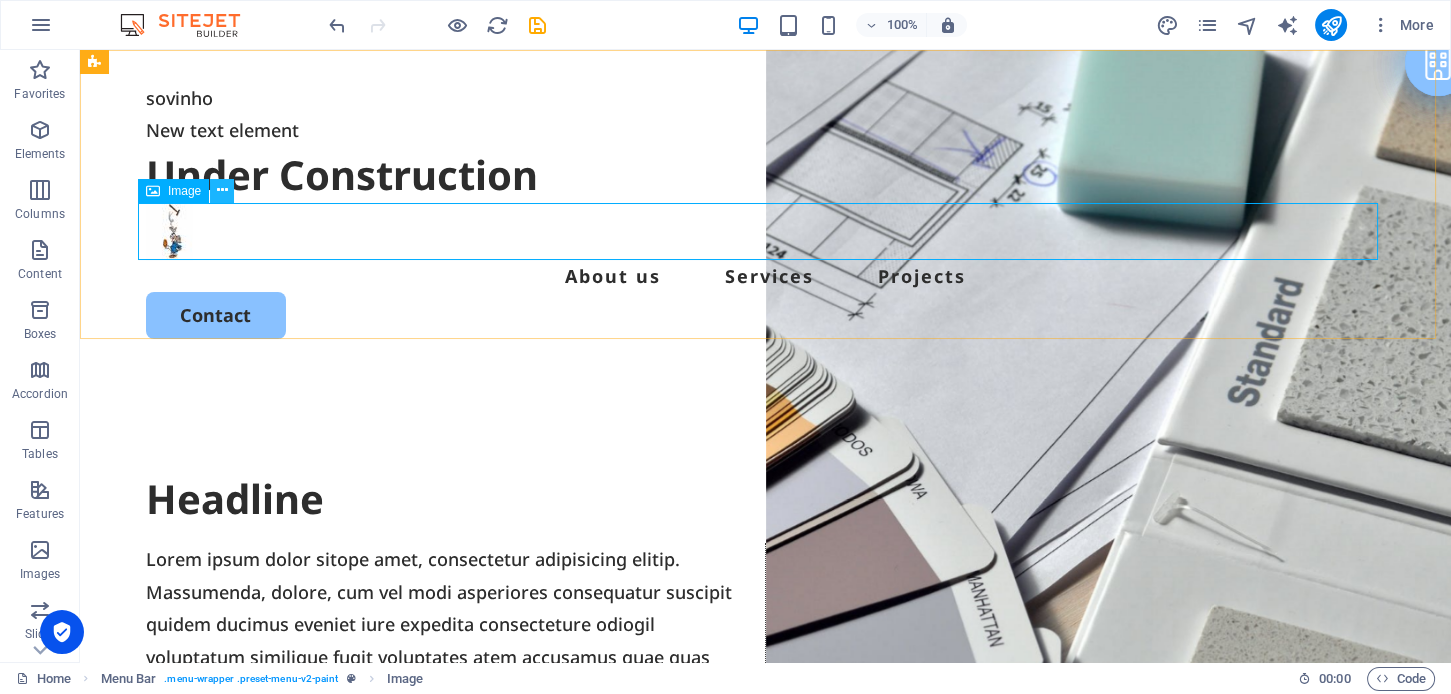 click at bounding box center (222, 190) 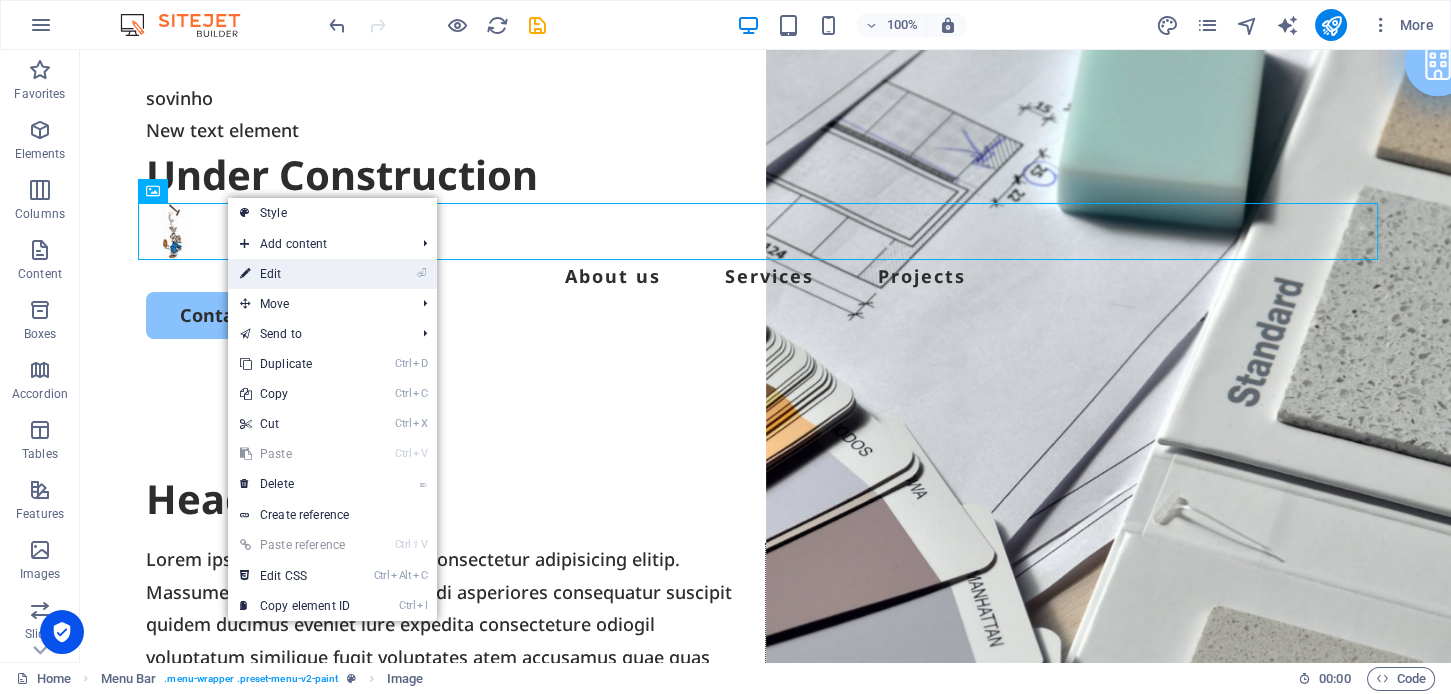 click on "⏎  Edit" at bounding box center [295, 274] 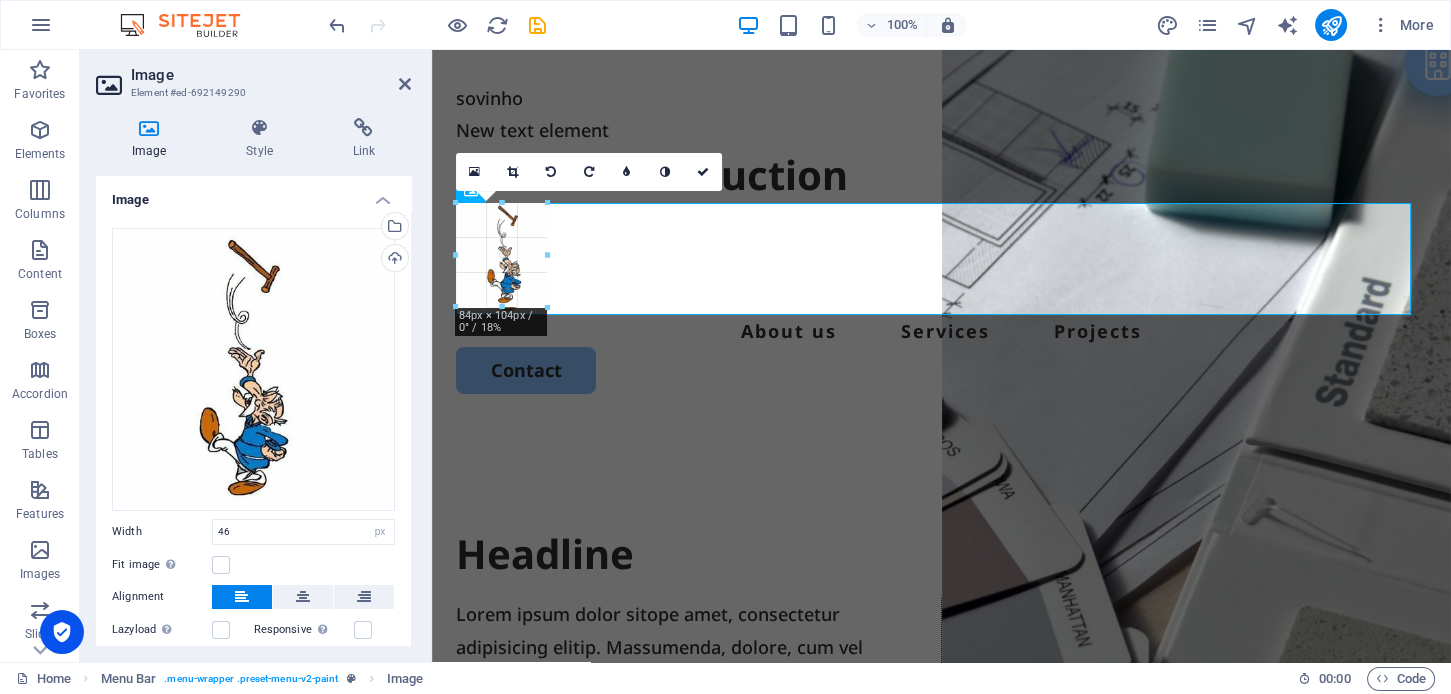 drag, startPoint x: 477, startPoint y: 259, endPoint x: 79, endPoint y: 240, distance: 398.45325 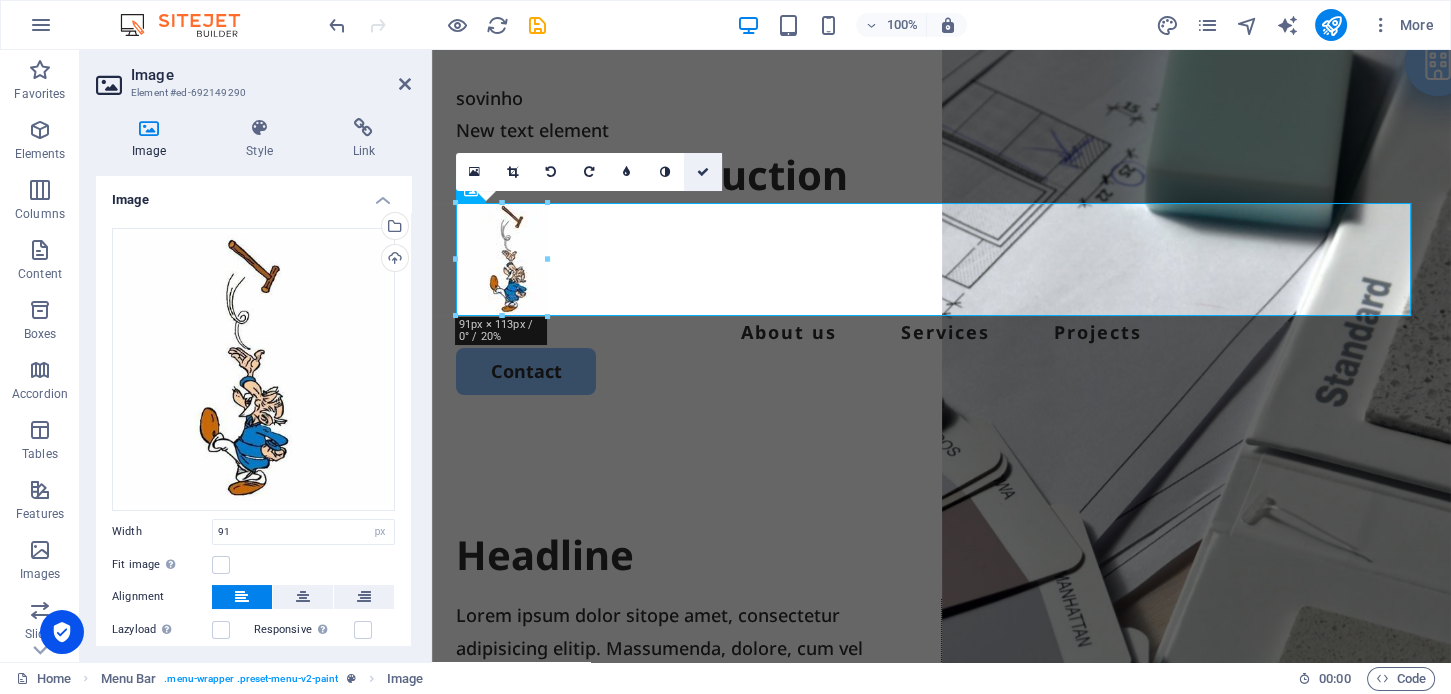 click at bounding box center [703, 172] 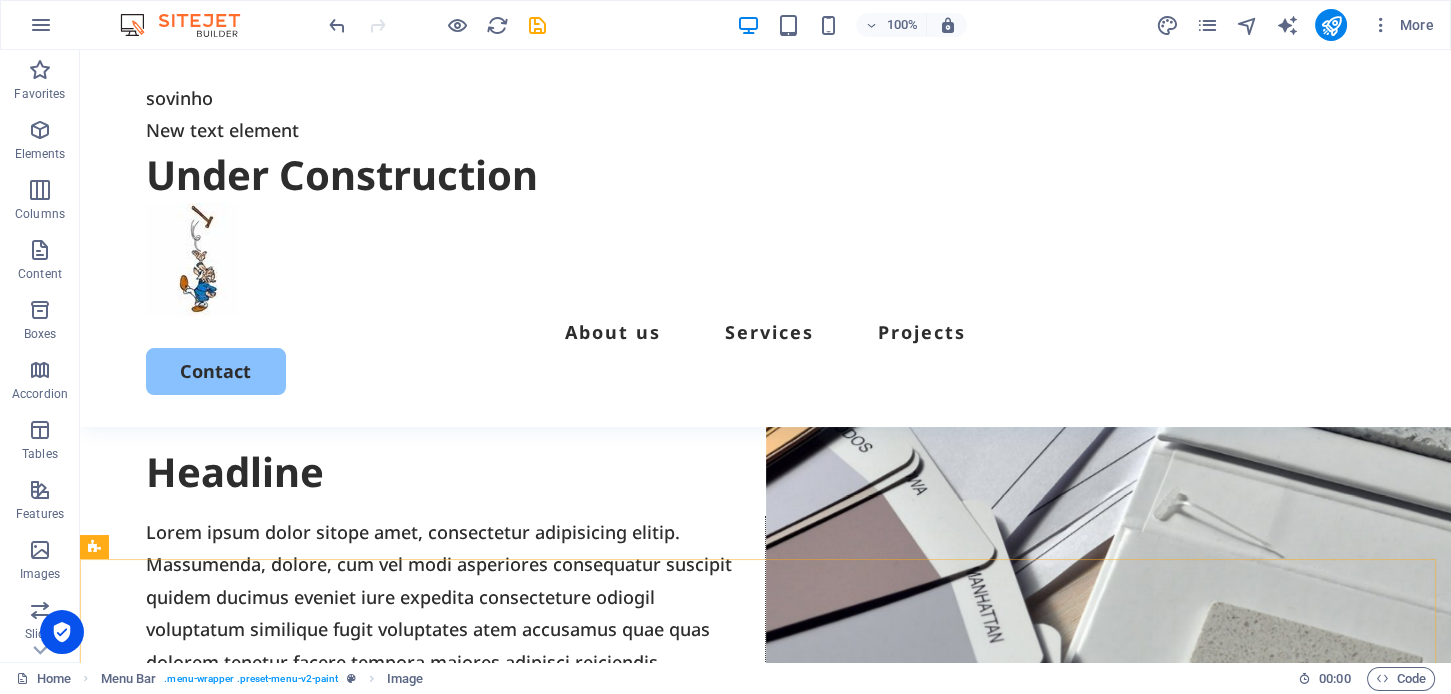 scroll, scrollTop: 0, scrollLeft: 0, axis: both 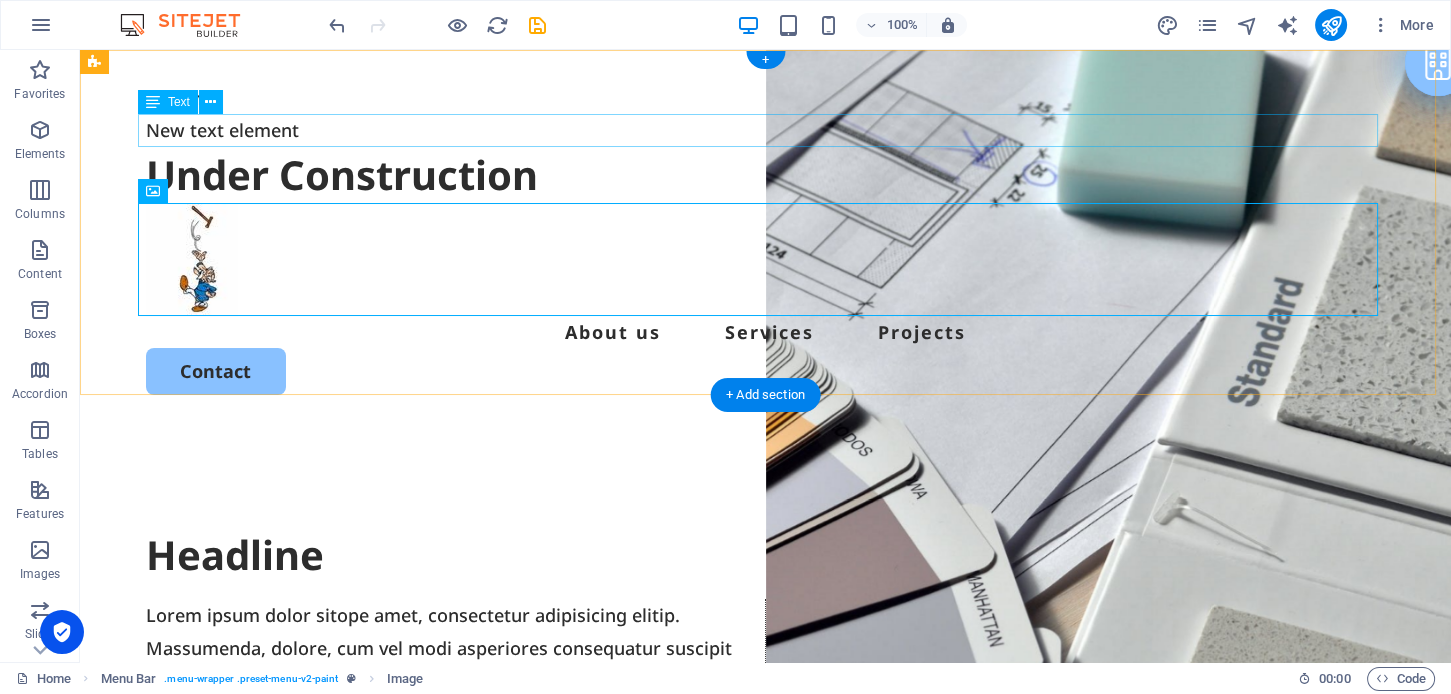 click on "New text element" at bounding box center [766, 130] 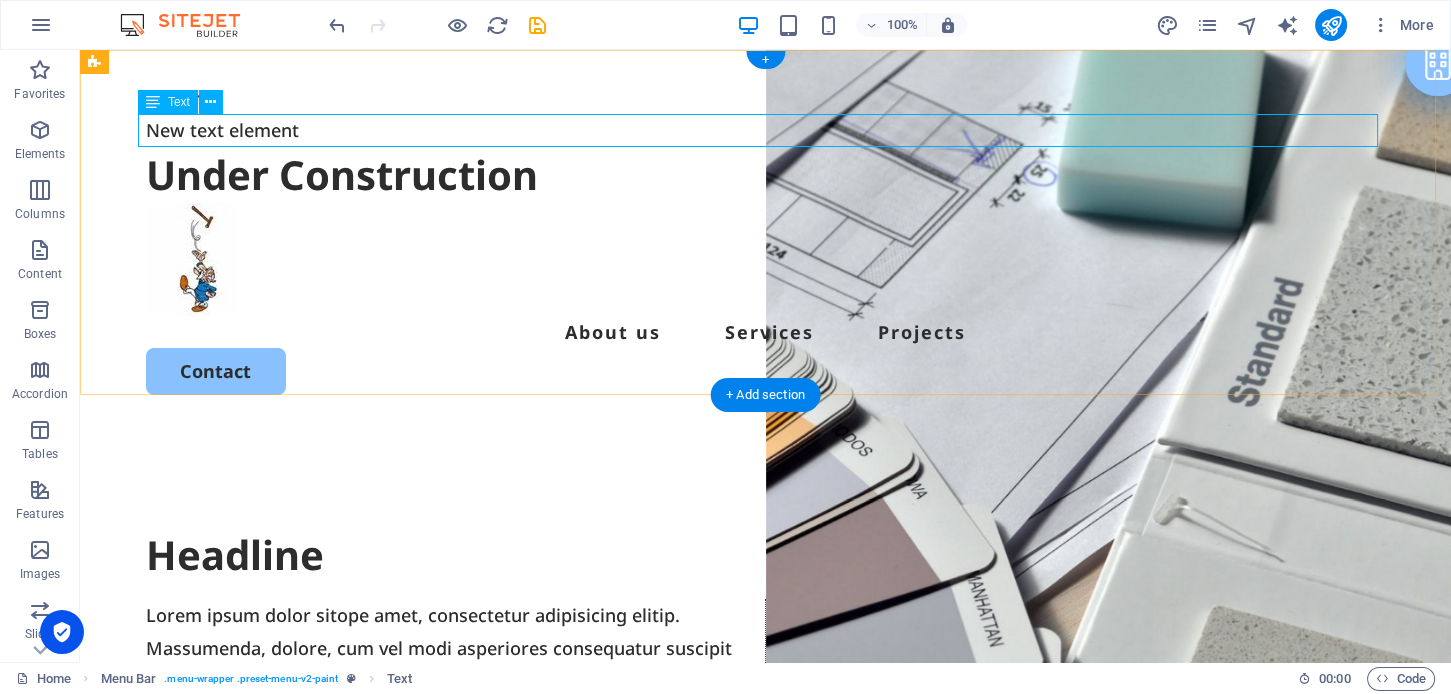 click on "New text element" at bounding box center (766, 130) 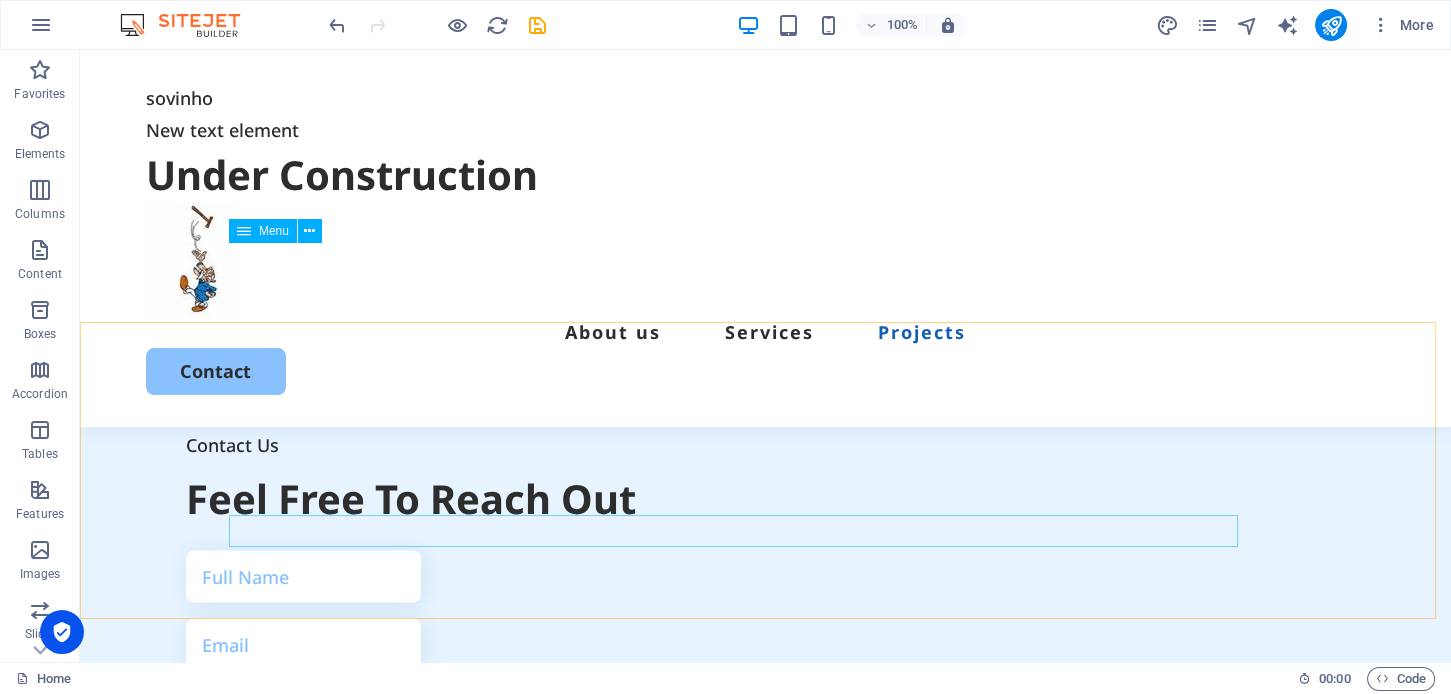 scroll, scrollTop: 5878, scrollLeft: 0, axis: vertical 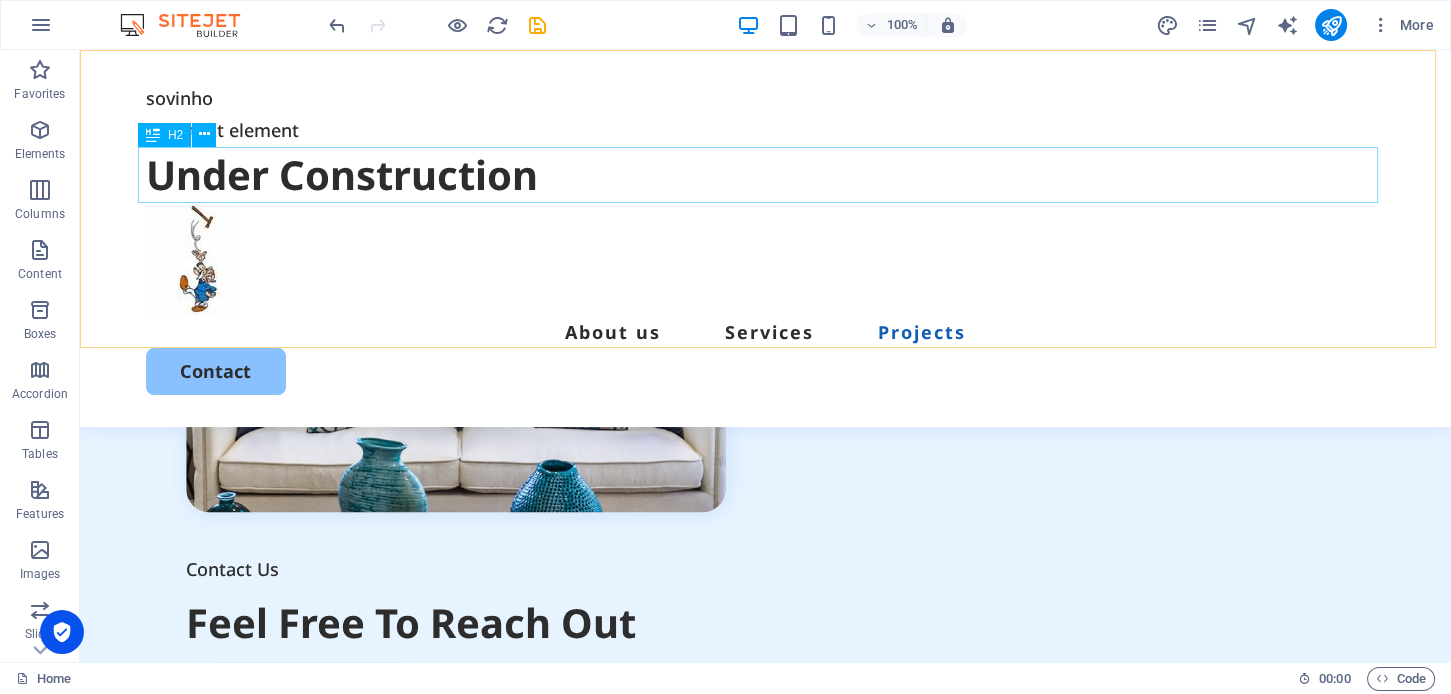 click on "Under Construction" at bounding box center [766, 175] 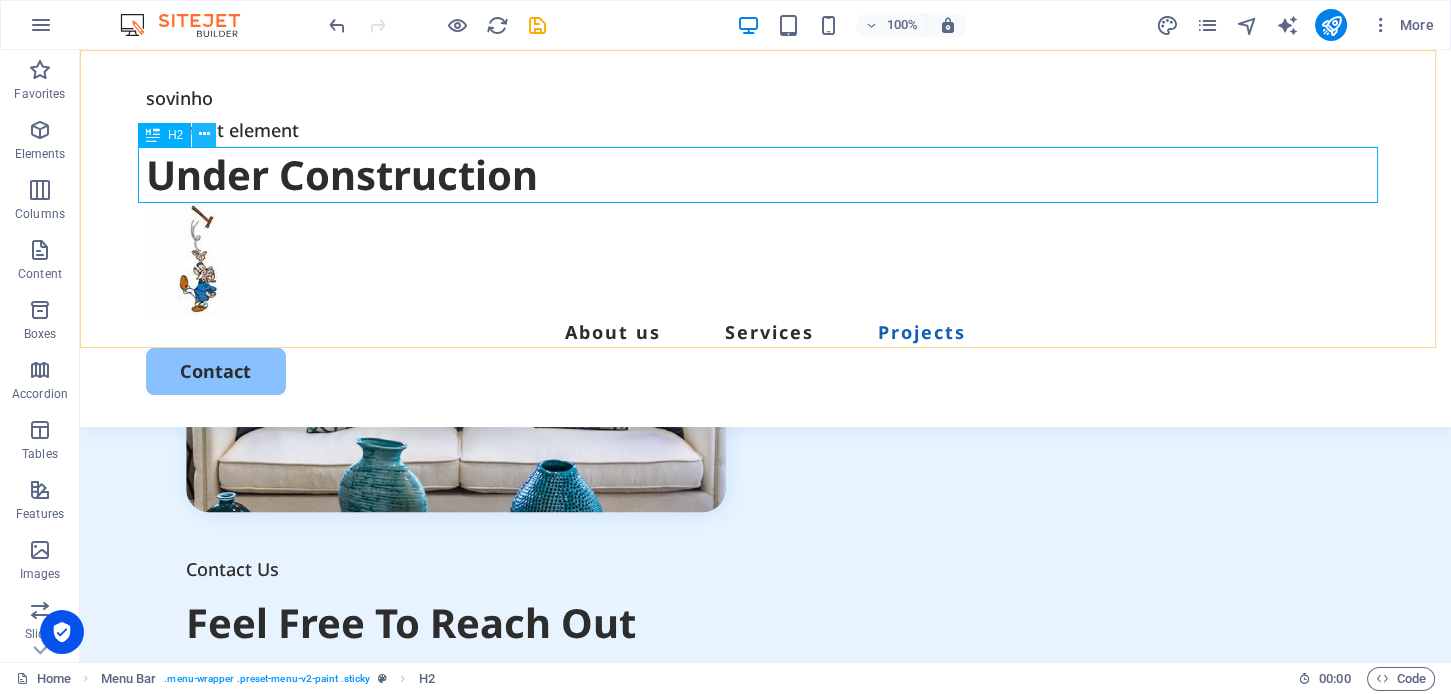 click at bounding box center [204, 134] 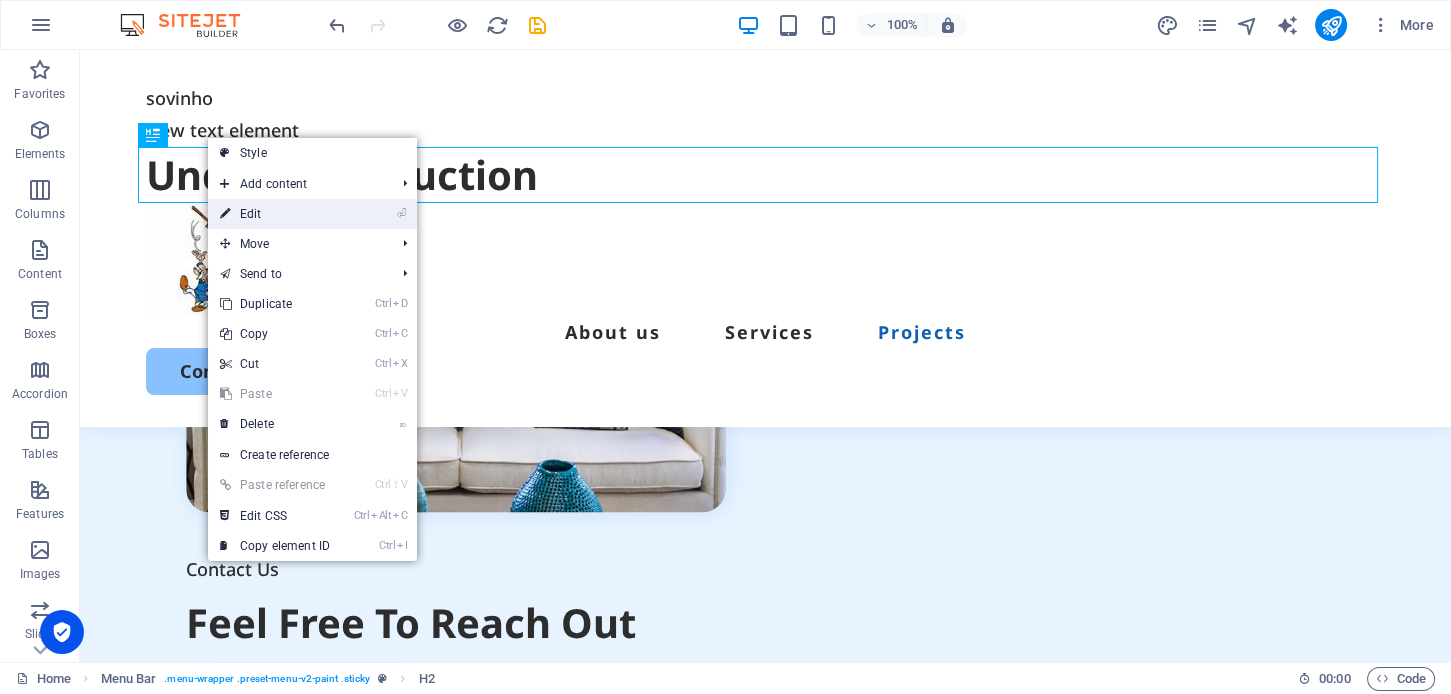 click on "⏎  Edit" at bounding box center (275, 214) 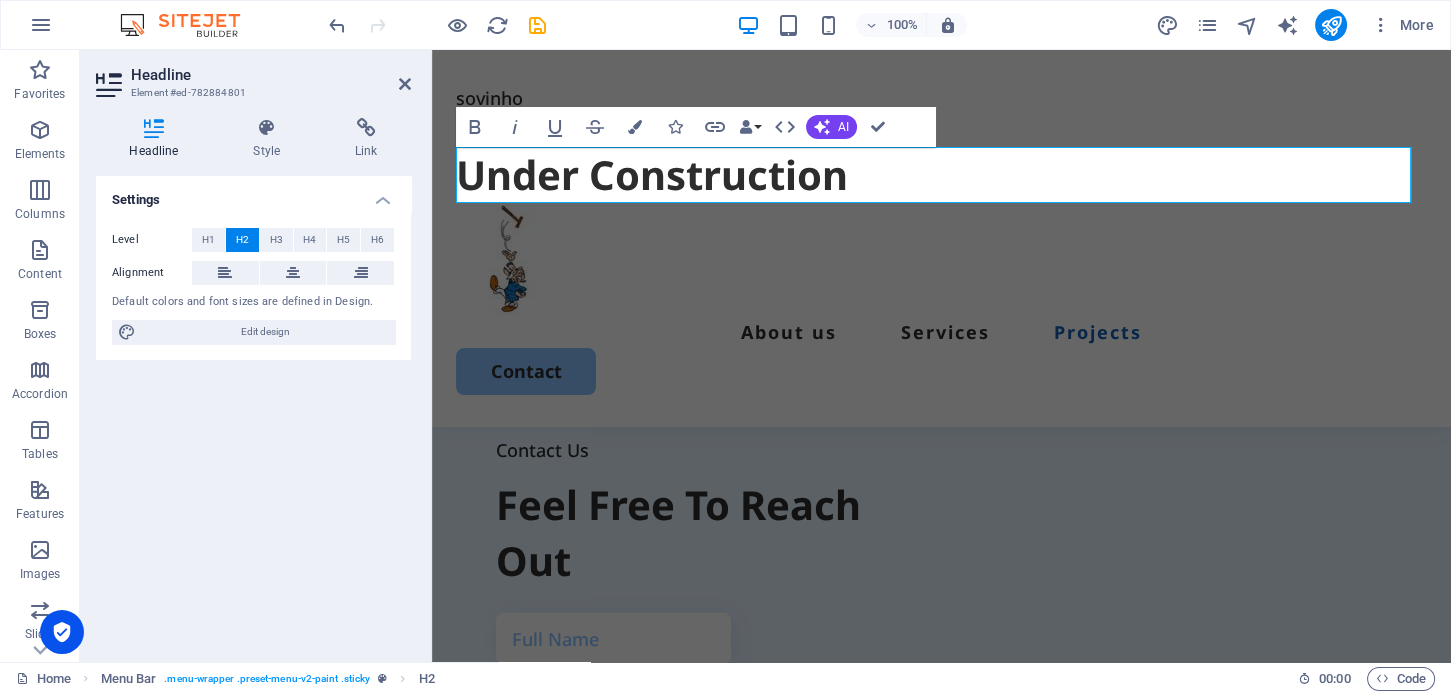 scroll, scrollTop: 5691, scrollLeft: 0, axis: vertical 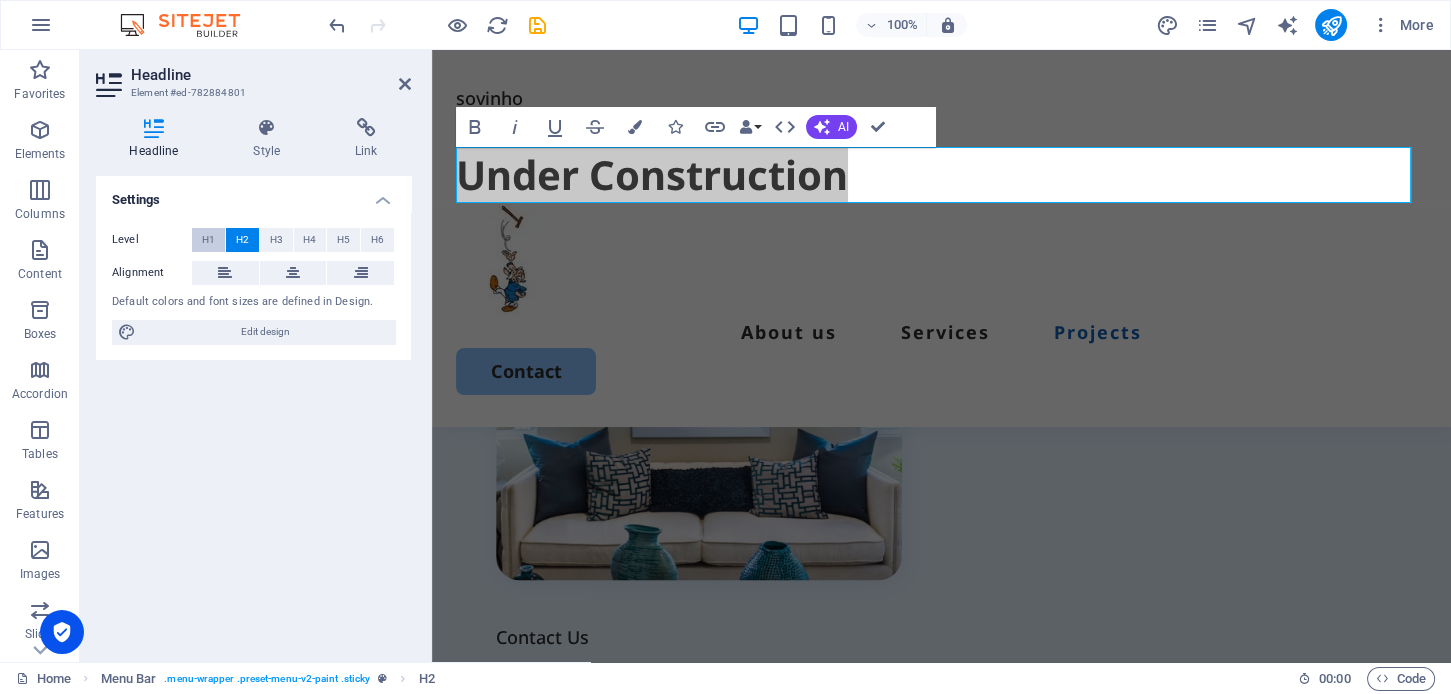 click on "H1" at bounding box center (208, 240) 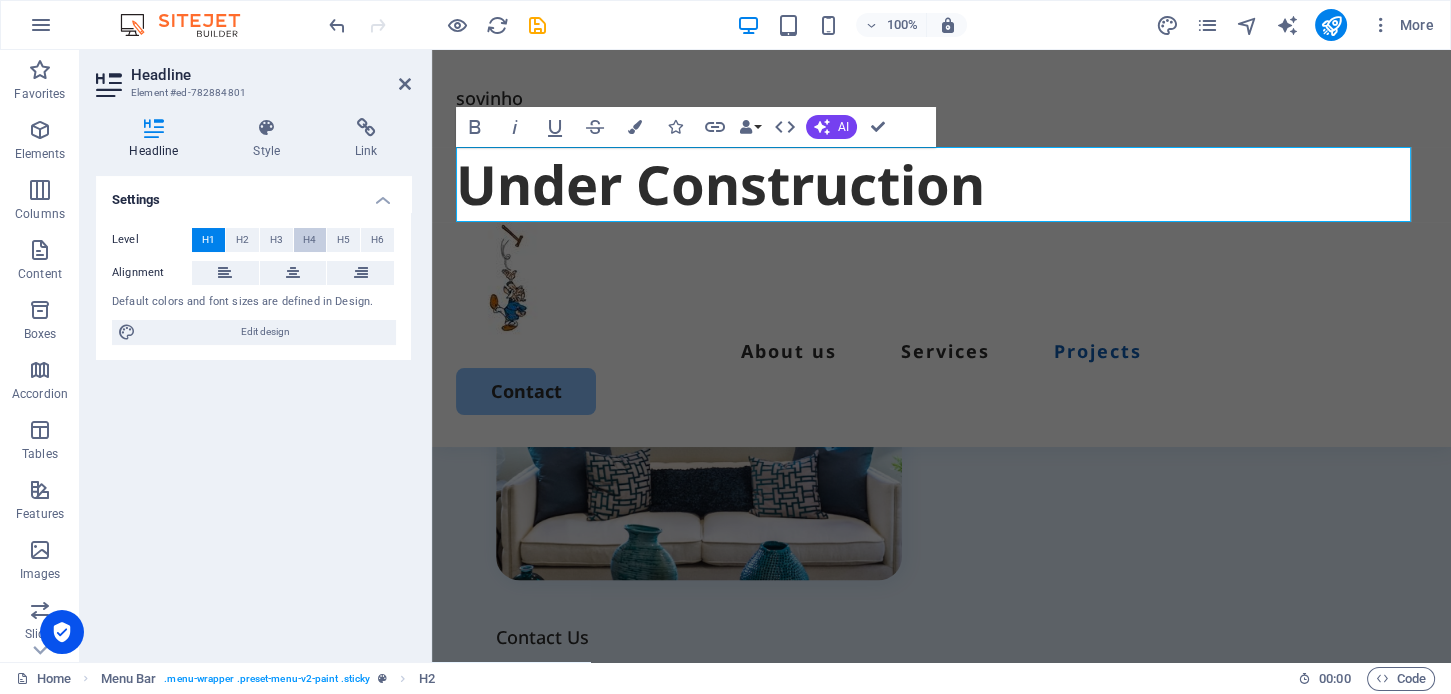 click on "H4" at bounding box center (309, 240) 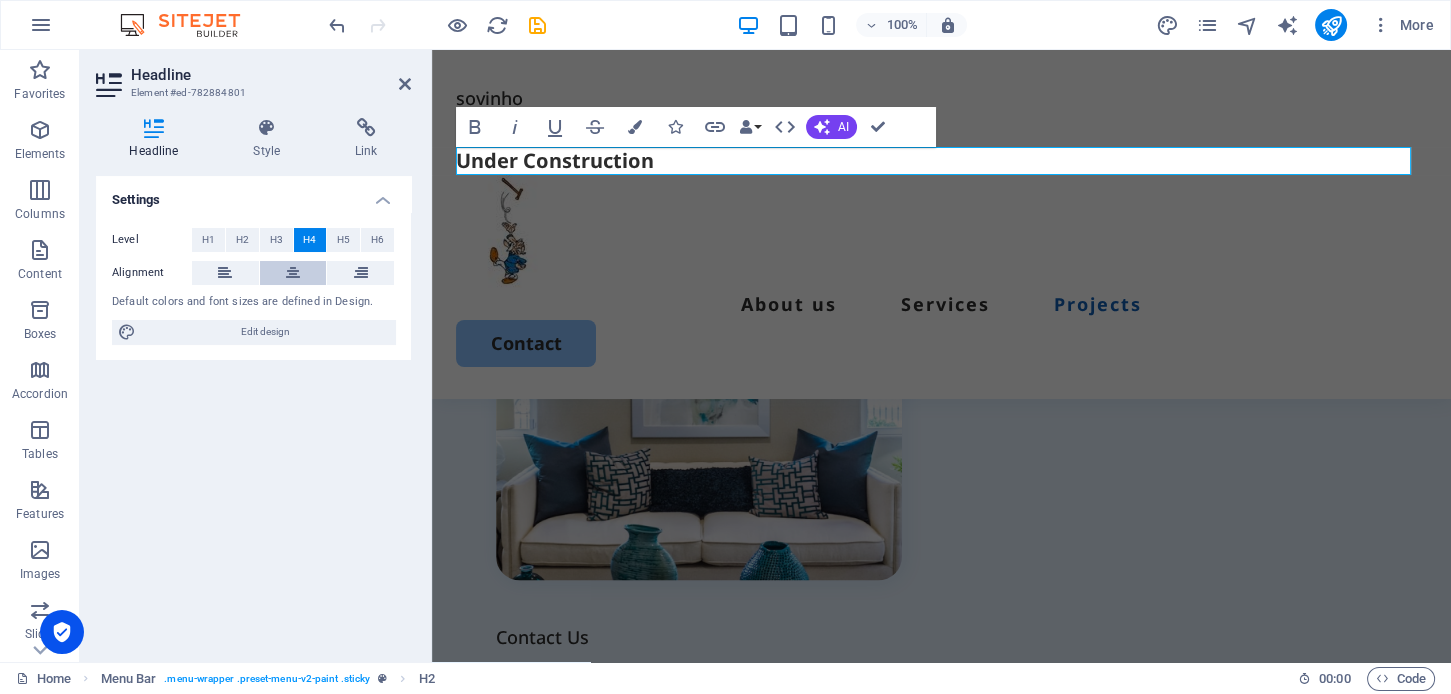 click at bounding box center [293, 273] 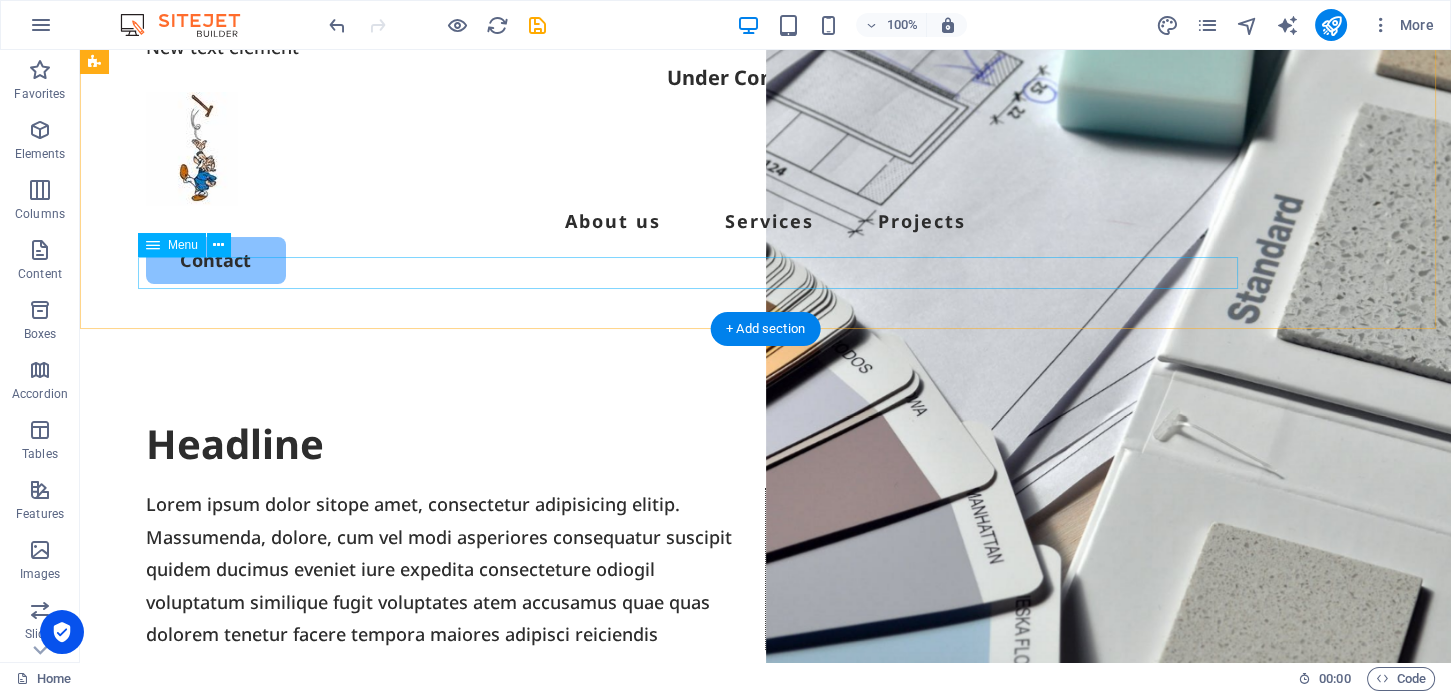 scroll, scrollTop: 0, scrollLeft: 0, axis: both 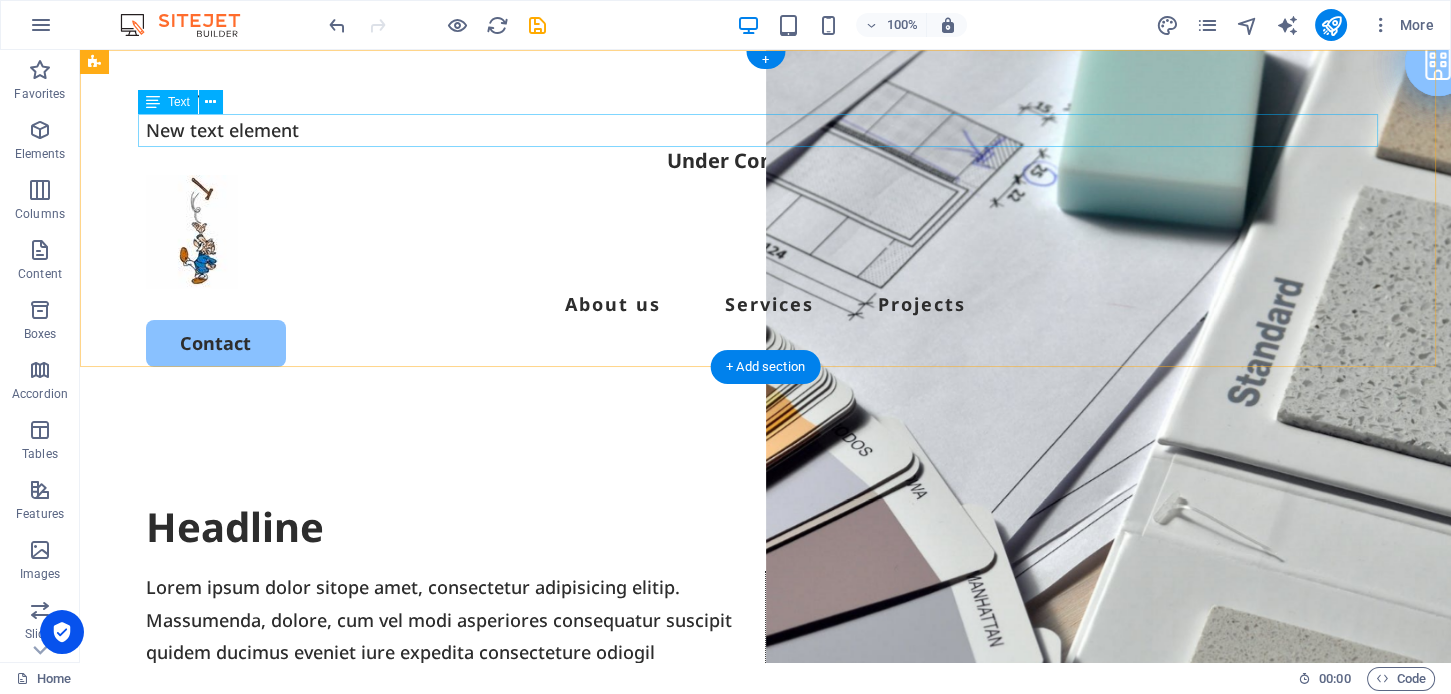 click on "New text element" at bounding box center (766, 130) 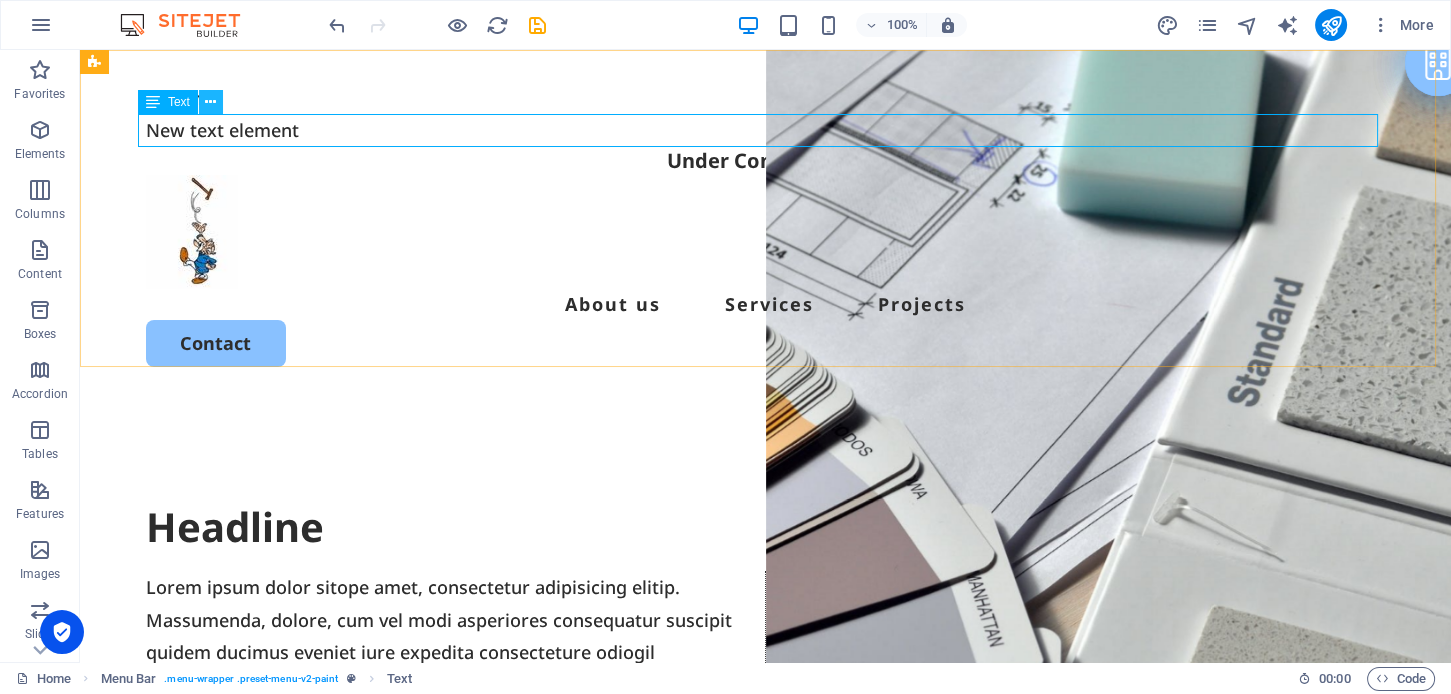 click at bounding box center [211, 102] 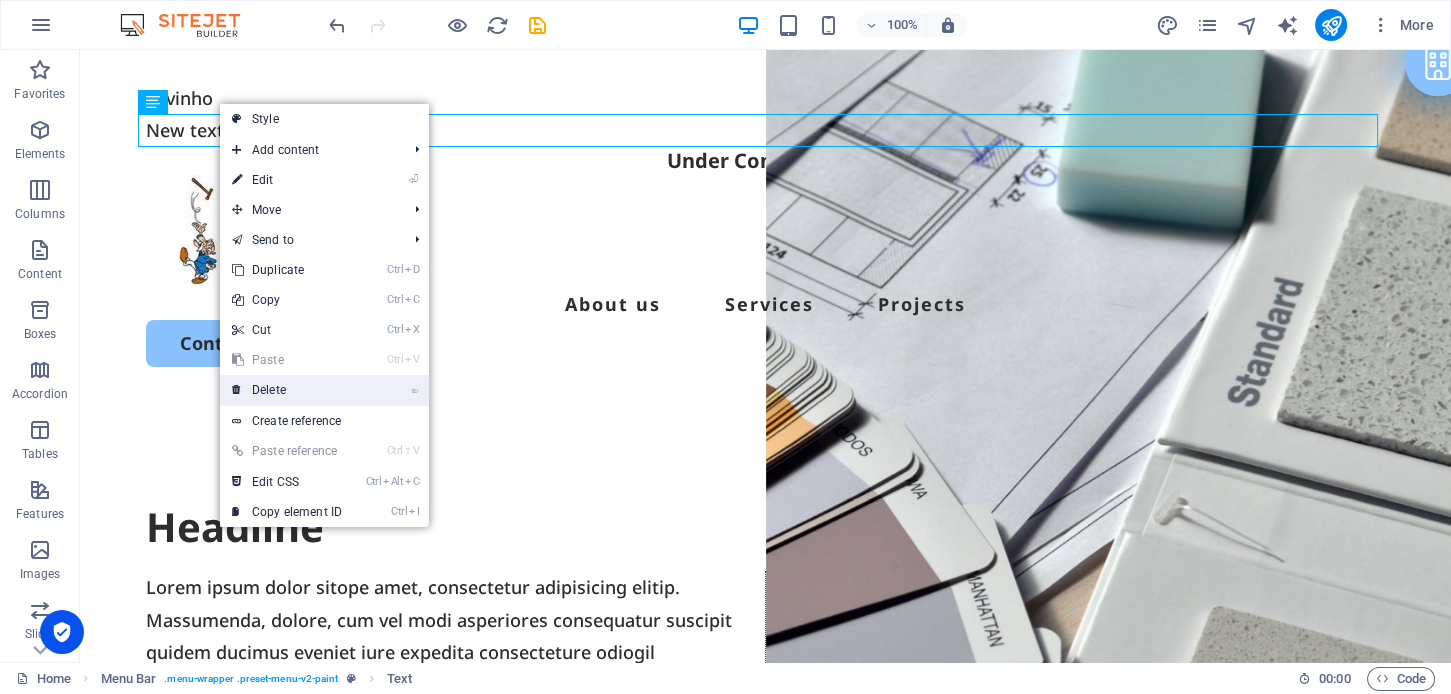 click on "⌦  Delete" at bounding box center [287, 390] 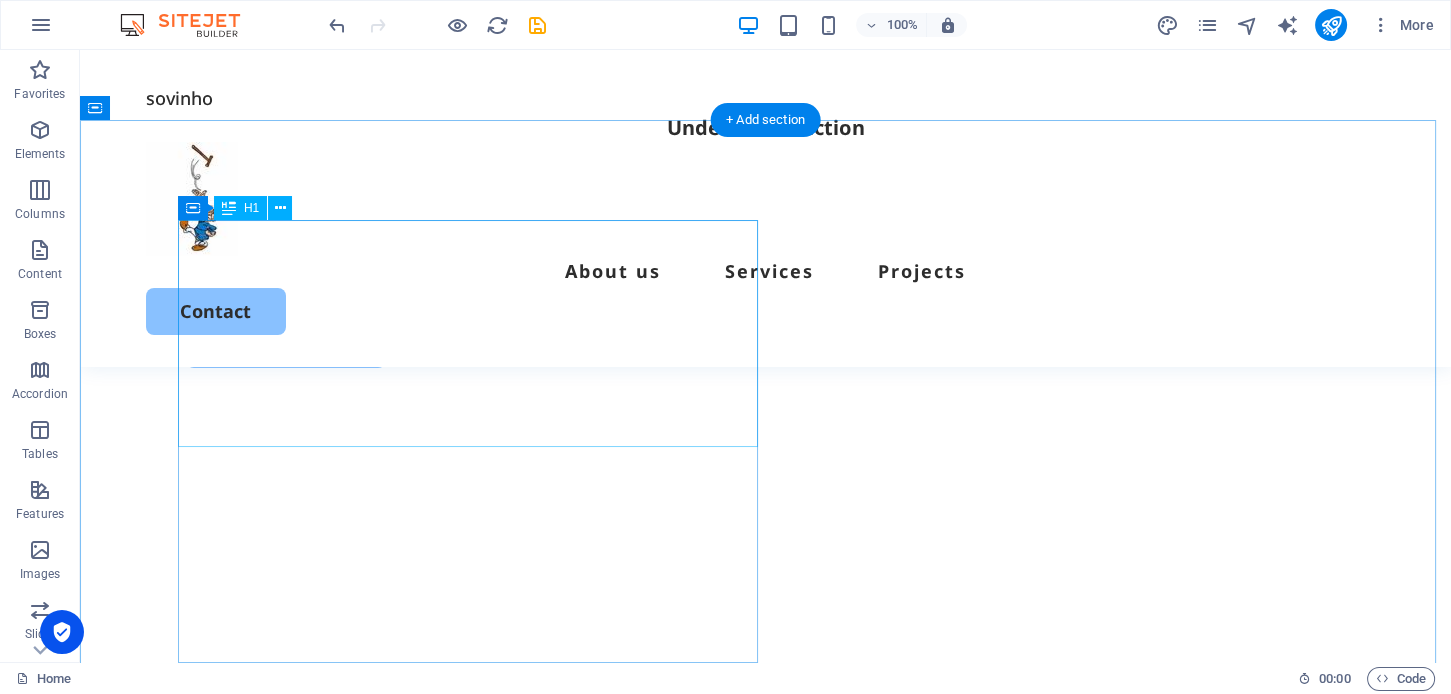 scroll, scrollTop: 600, scrollLeft: 0, axis: vertical 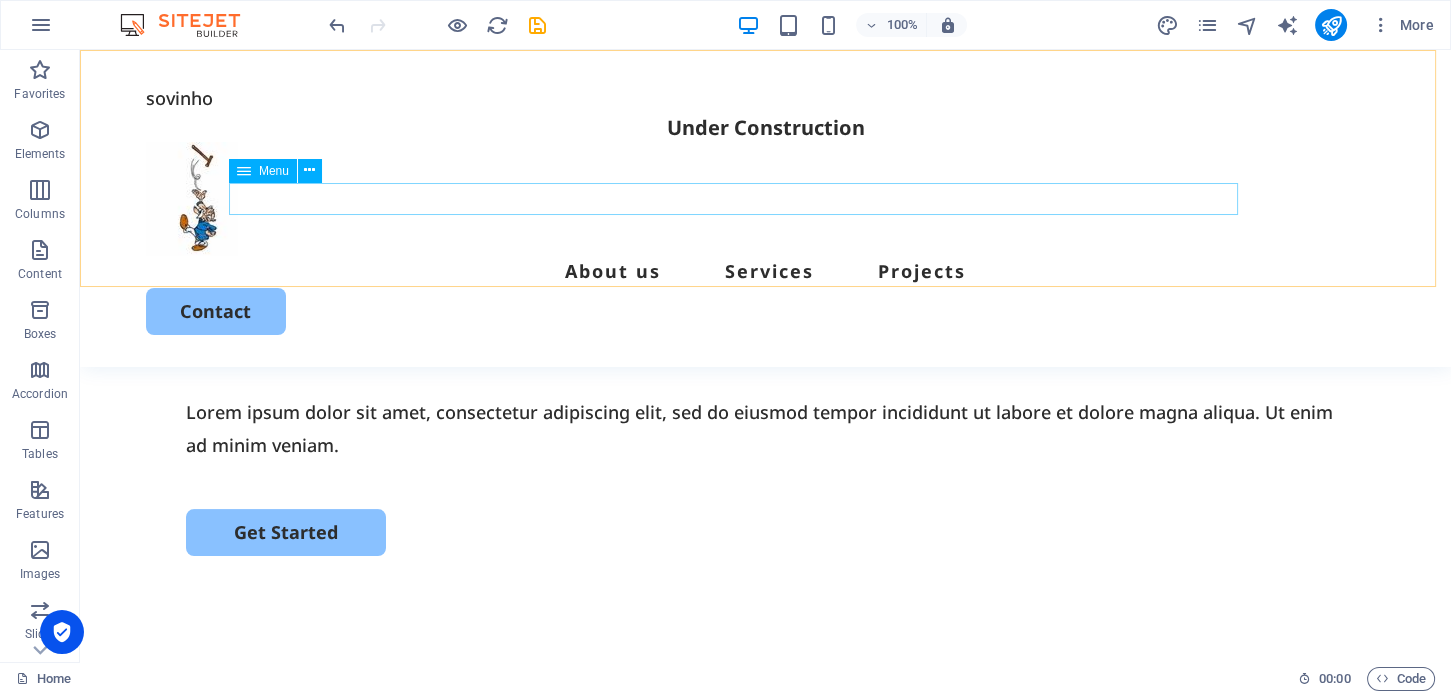 click on "About us Services Projects" at bounding box center (766, 271) 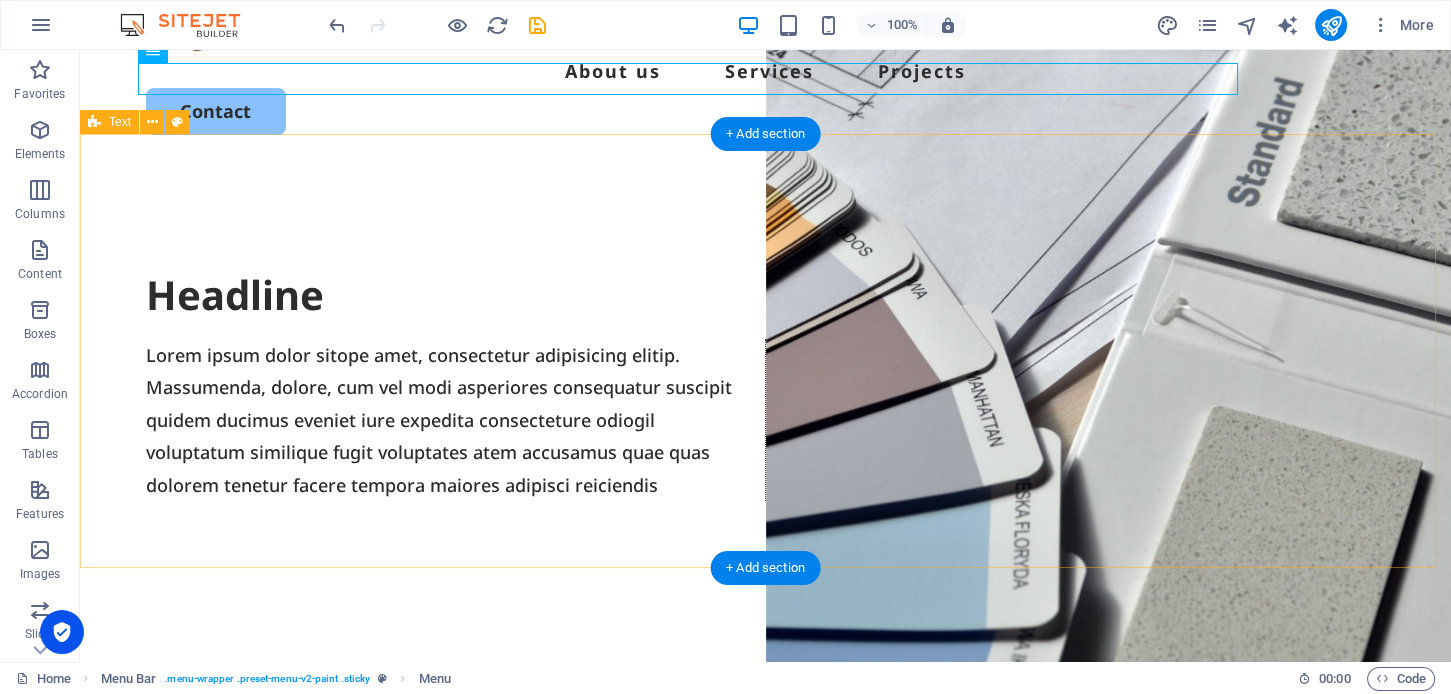 scroll, scrollTop: 0, scrollLeft: 0, axis: both 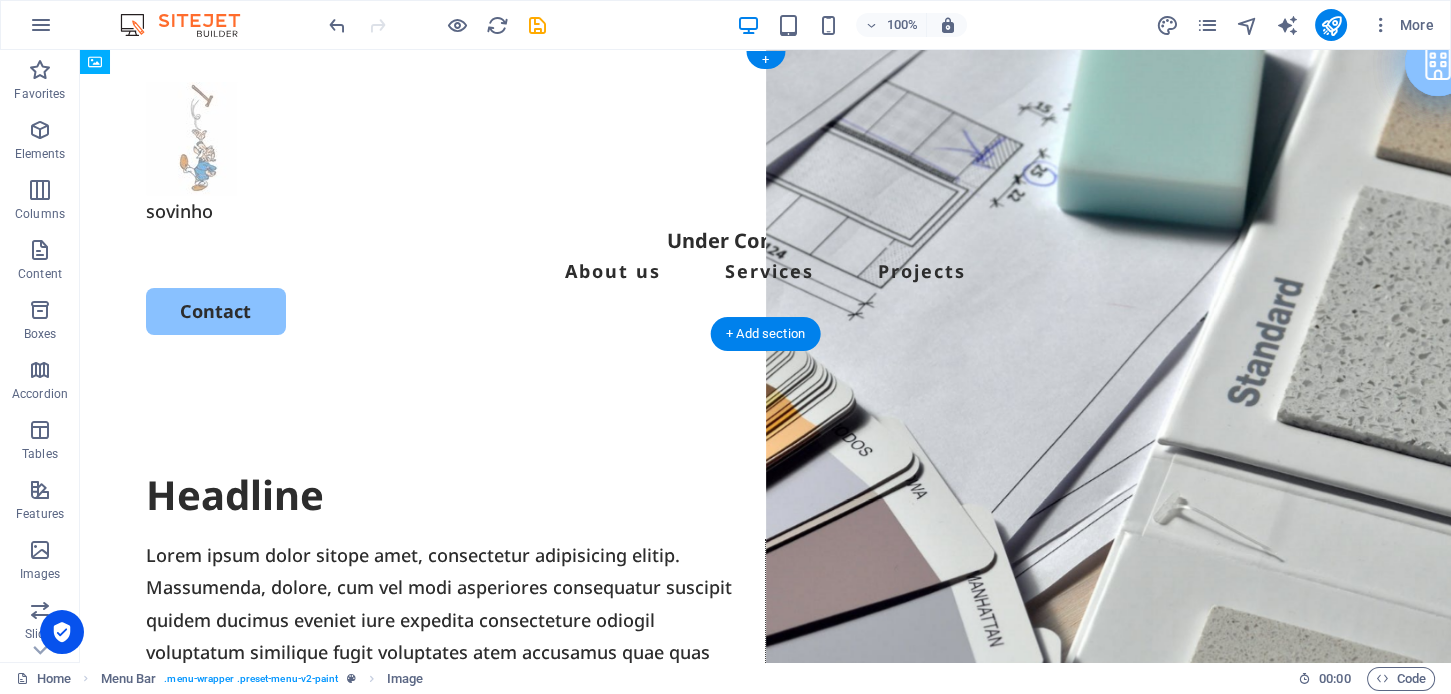 drag, startPoint x: 257, startPoint y: 178, endPoint x: 234, endPoint y: 93, distance: 88.0568 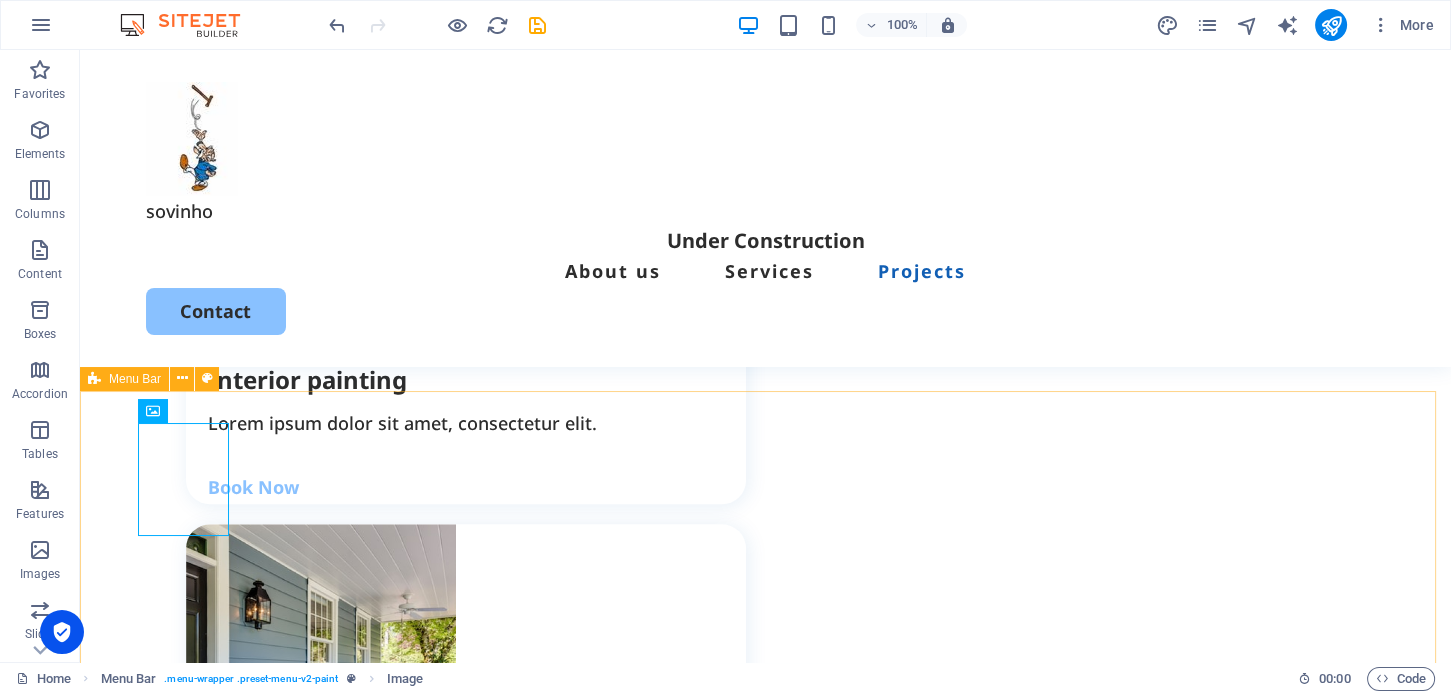 scroll, scrollTop: 2999, scrollLeft: 0, axis: vertical 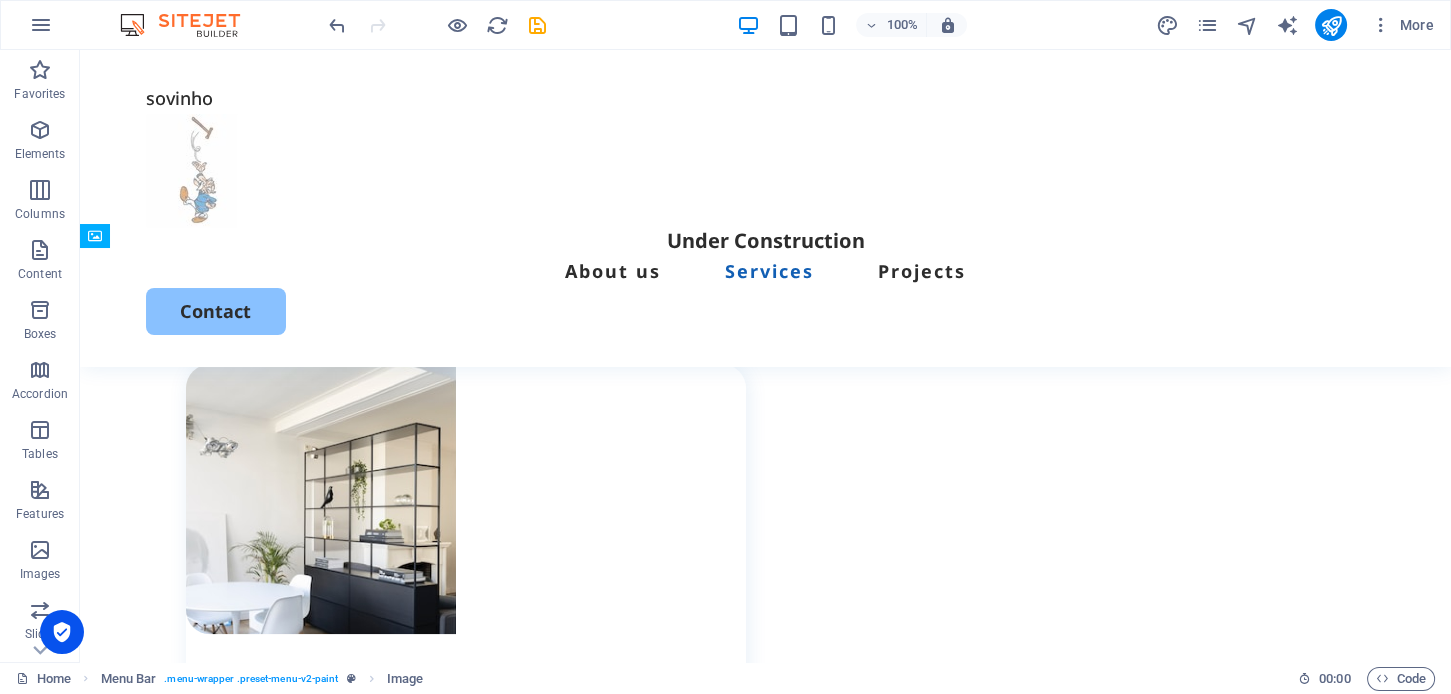 drag, startPoint x: 264, startPoint y: 117, endPoint x: 358, endPoint y: 208, distance: 130.83195 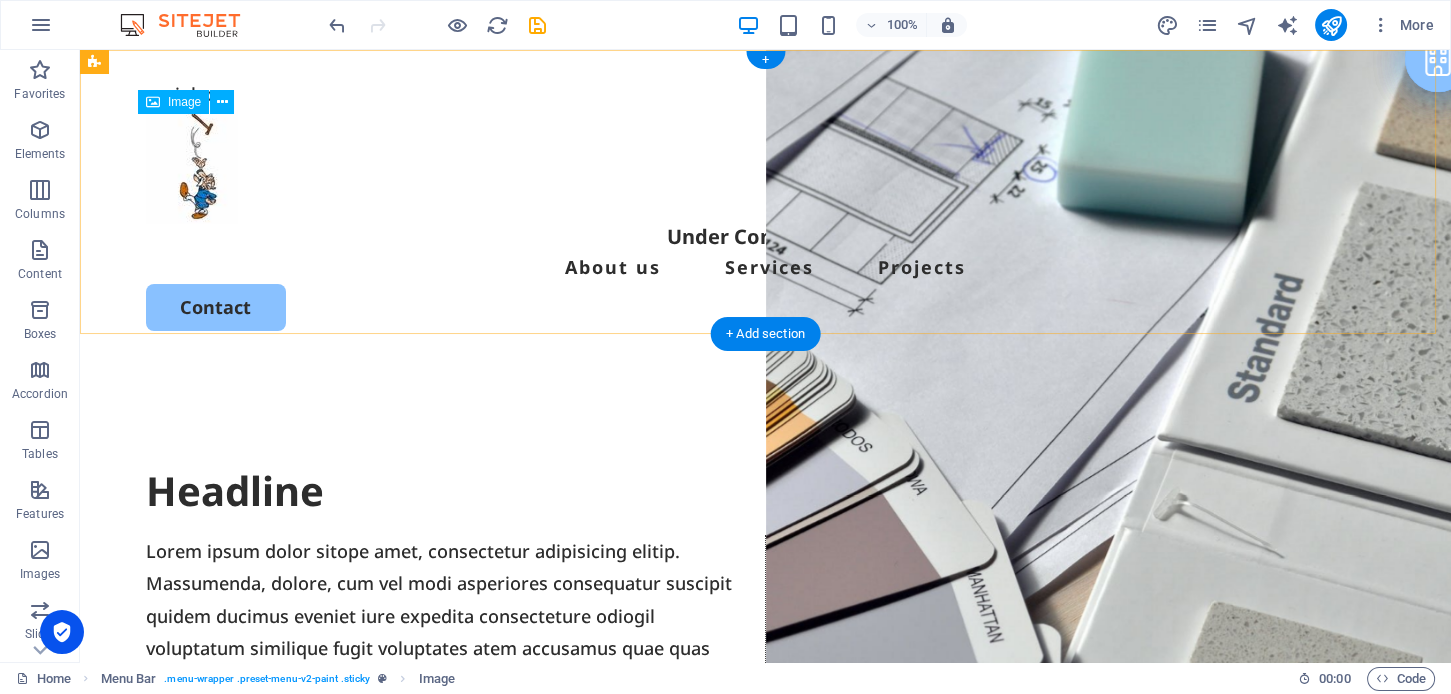 scroll, scrollTop: 0, scrollLeft: 0, axis: both 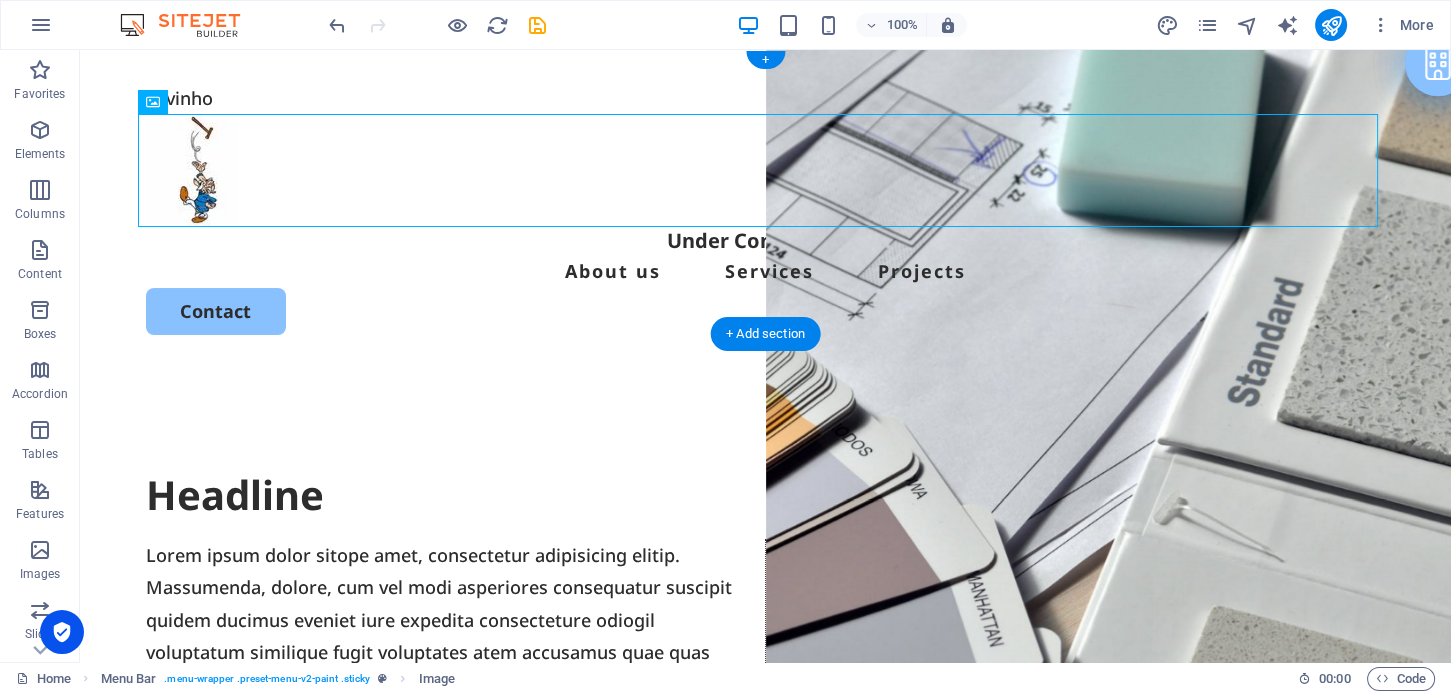 drag, startPoint x: 262, startPoint y: 153, endPoint x: 201, endPoint y: 178, distance: 65.9242 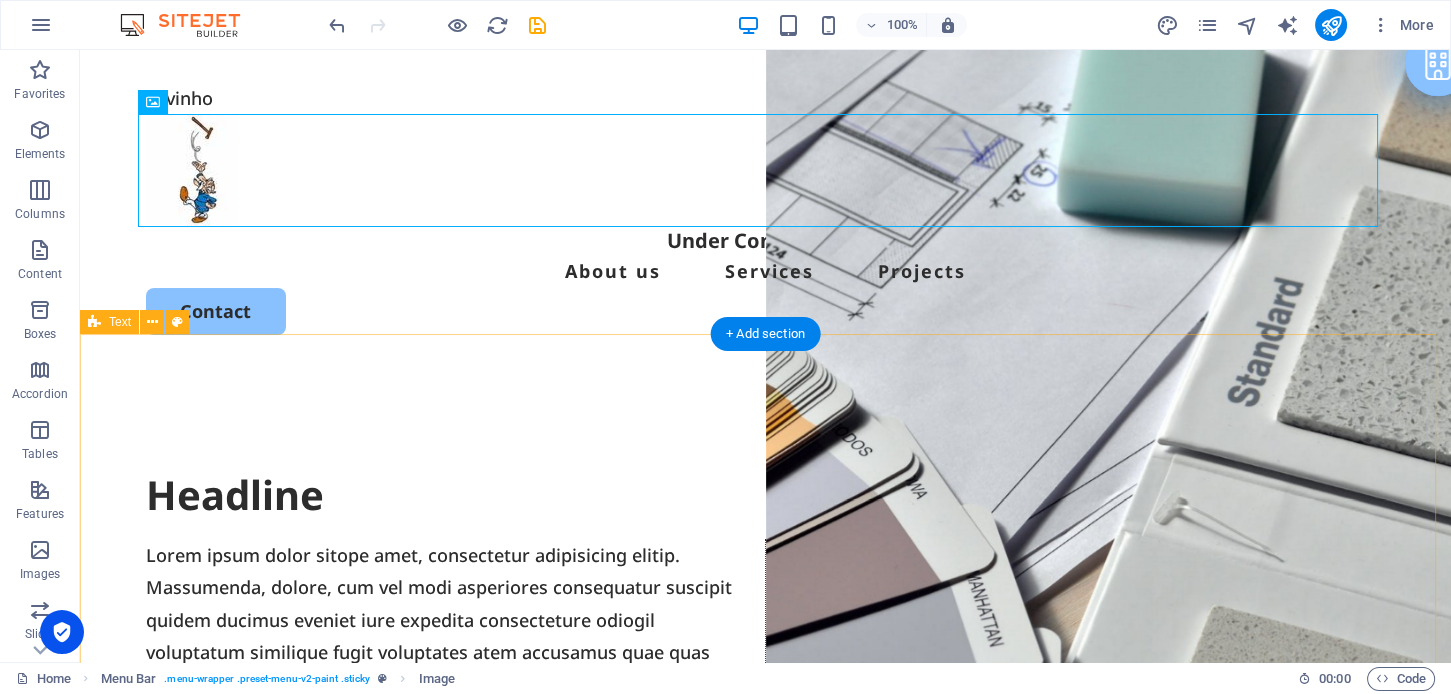 click on "Headline Lorem ipsum dolor sitope amet, consectetur adipisicing elitip. [PERSON_NAME], dolore, cum [PERSON_NAME] asperiores consequatur suscipit quidem ducimus eveniet iure expedita consecteture odiogil voluptatum similique fugit voluptates atem accusamus quae quas dolorem tenetur facere tempora maiores adipisci reiciendis accusantium voluptatibus id voluptate tempore dolor harum nisi amet! Nobis, eaque. Aenean commodo ligula eget dolor. Lorem ipsum dolor sit amet, consectetuer adipiscing elit leget odiogil voluptatum similique fugit voluptates dolor. Libero assumenda, dolore, cum [PERSON_NAME] asperiores consequatur." at bounding box center (765, 584) 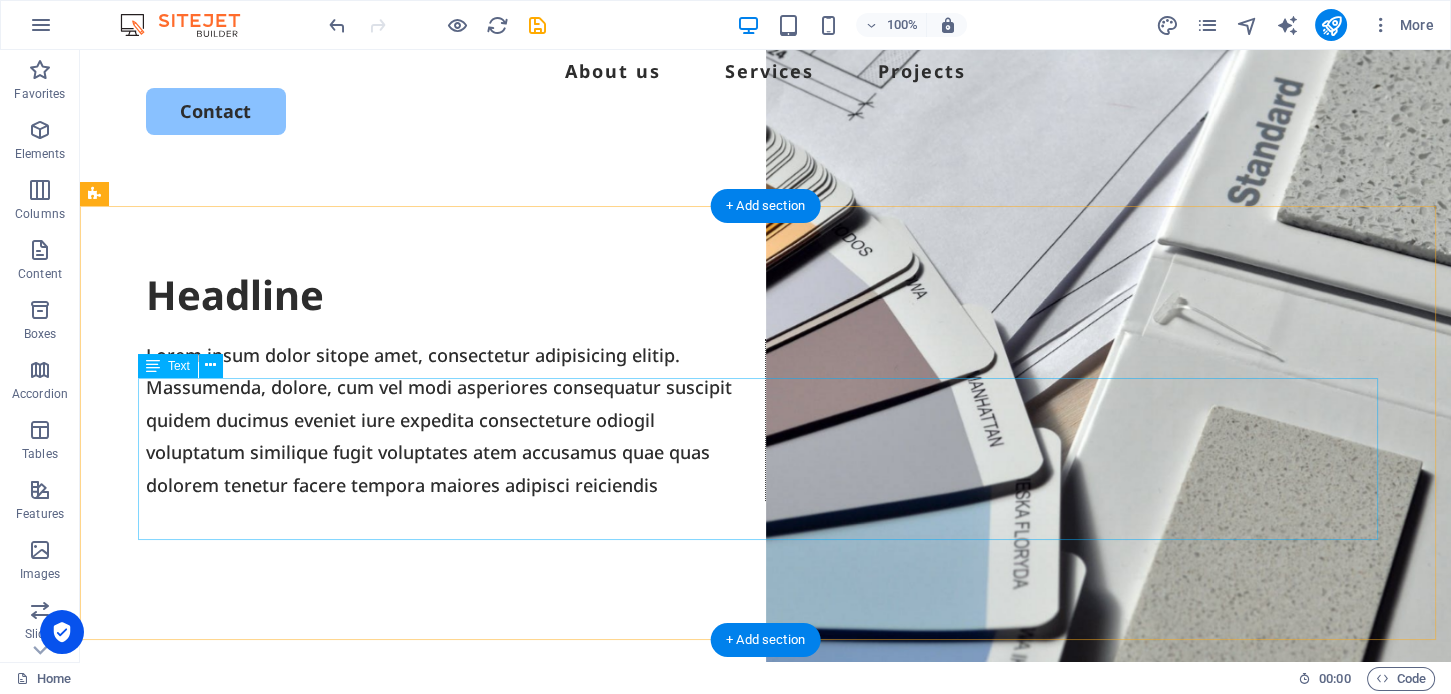 scroll, scrollTop: 0, scrollLeft: 0, axis: both 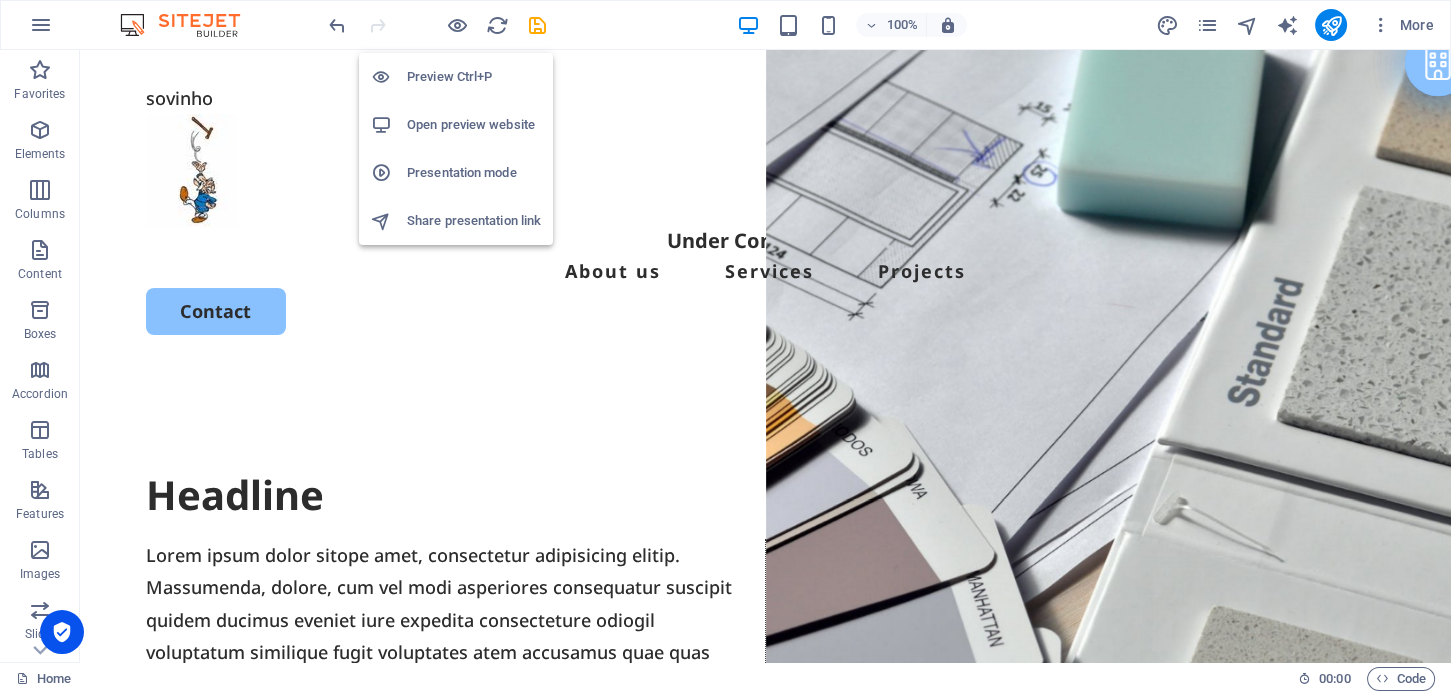 click on "Open preview website" at bounding box center [474, 125] 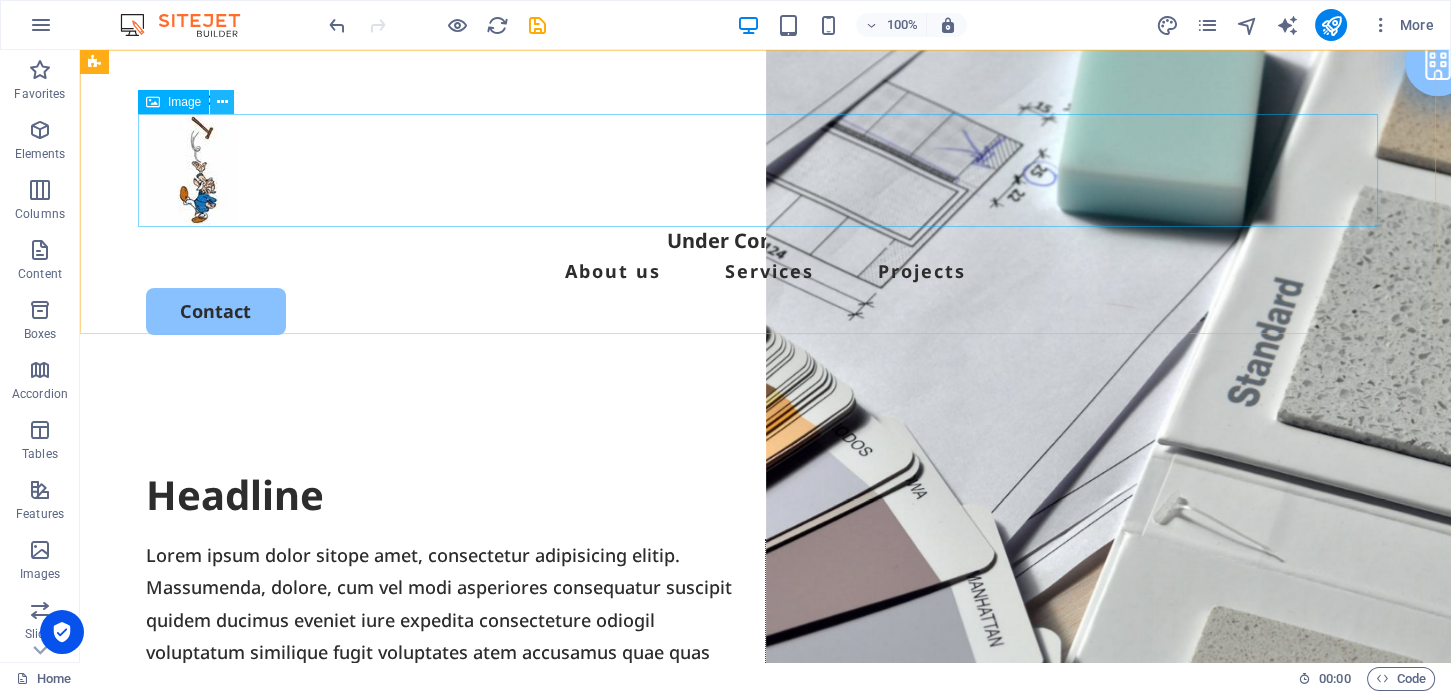 click at bounding box center (222, 102) 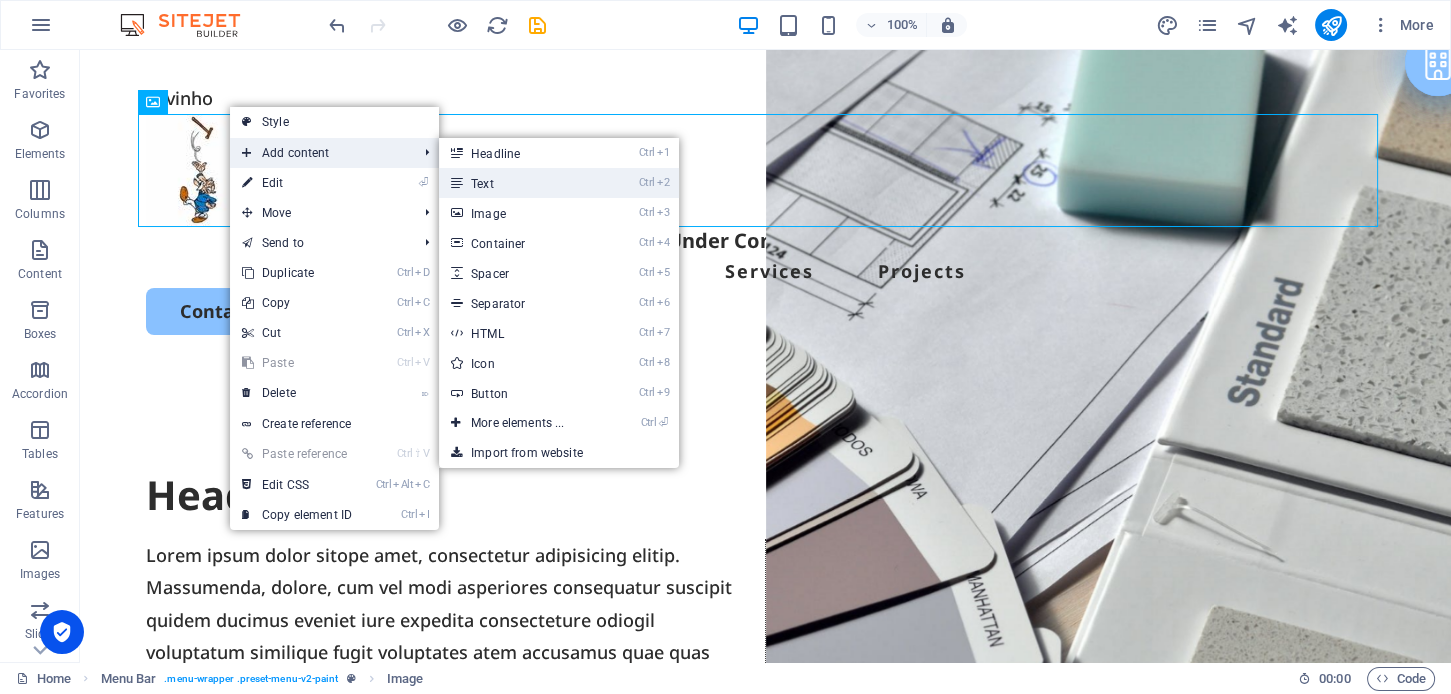 click on "Ctrl 2  Text" at bounding box center (521, 183) 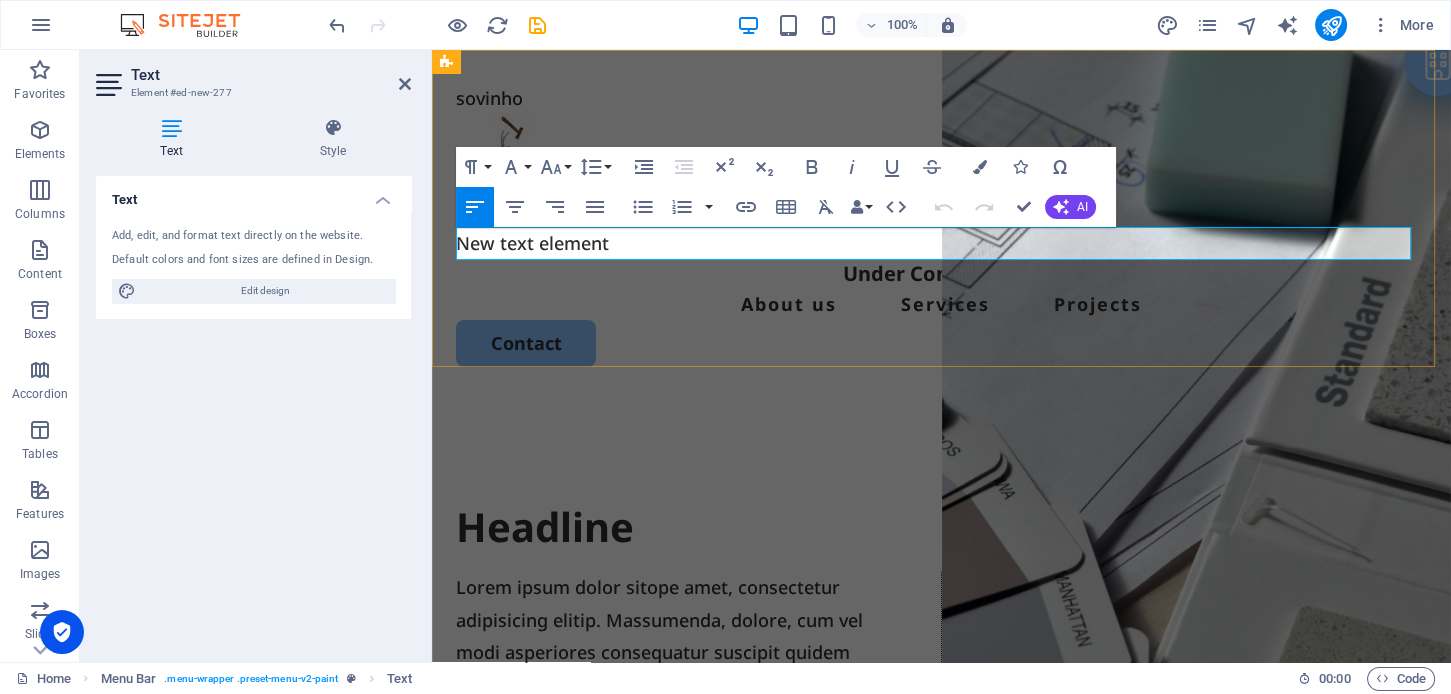 type 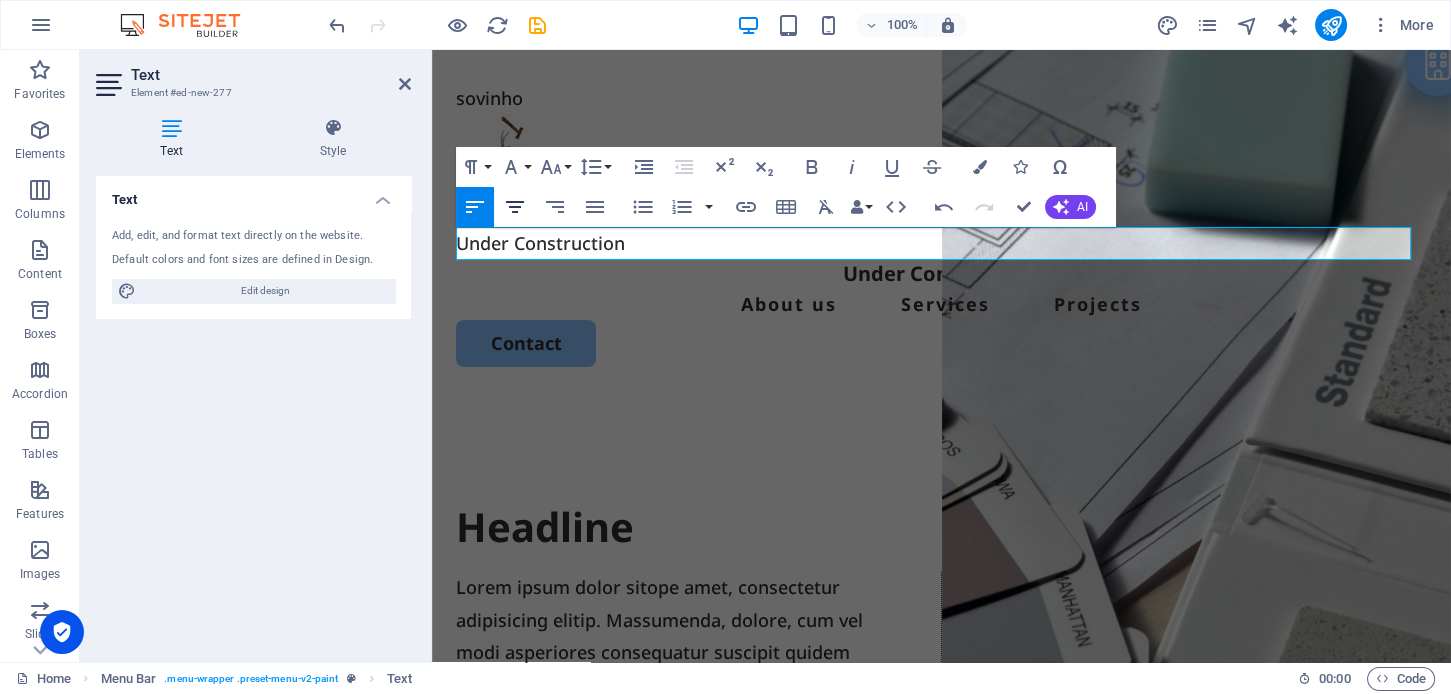 click 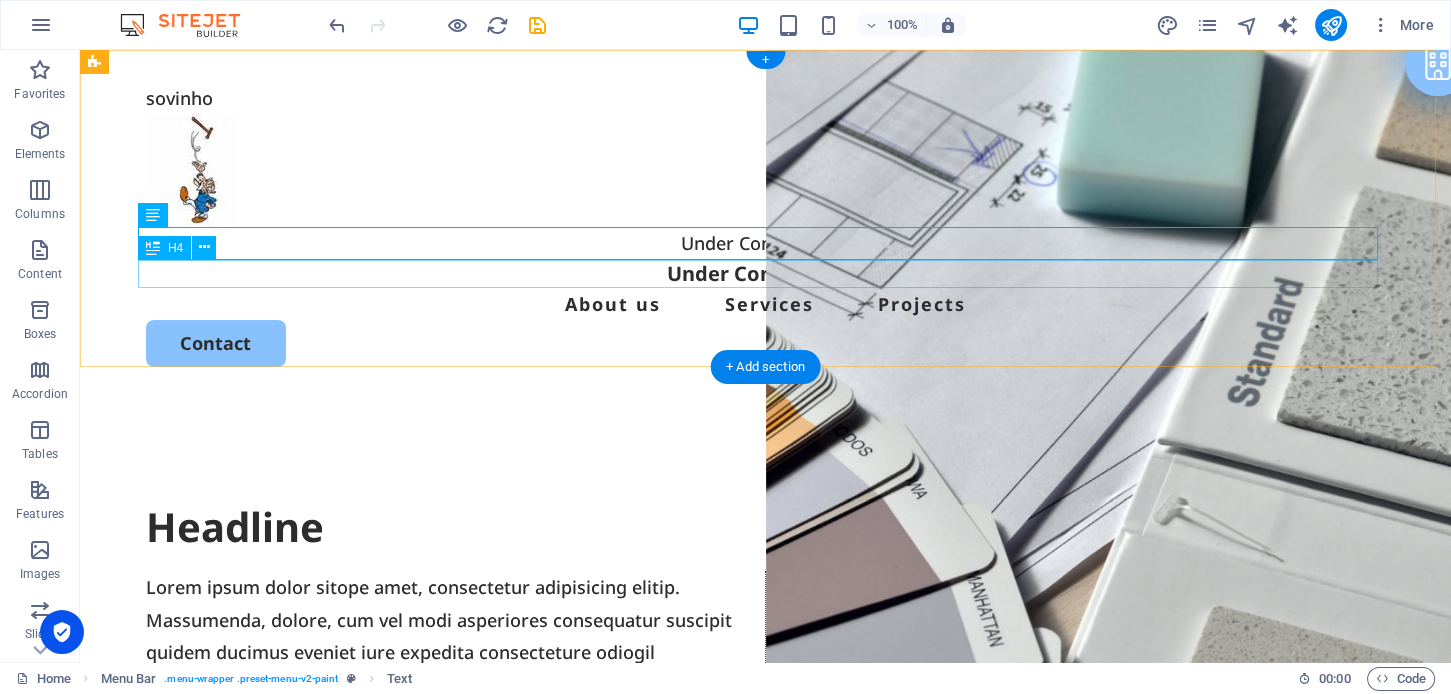 click on "Under Construction" at bounding box center [766, 274] 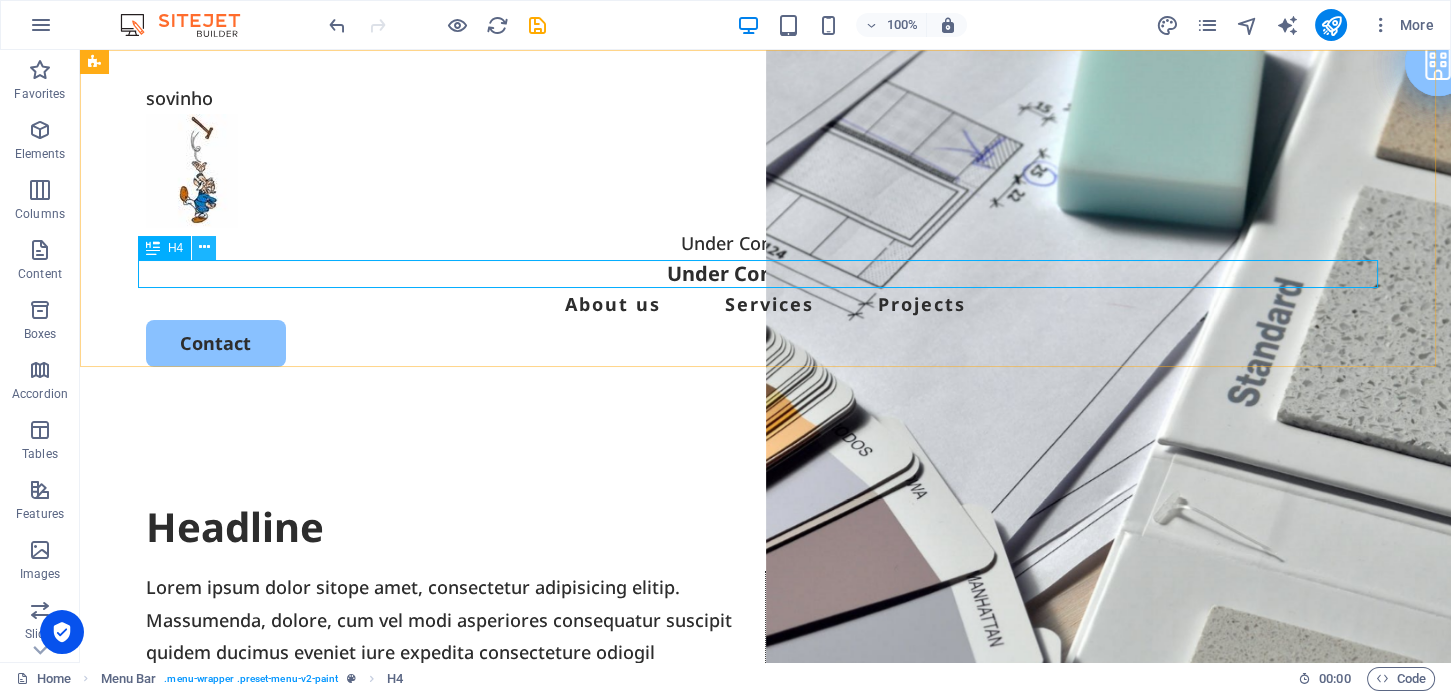 click at bounding box center (204, 248) 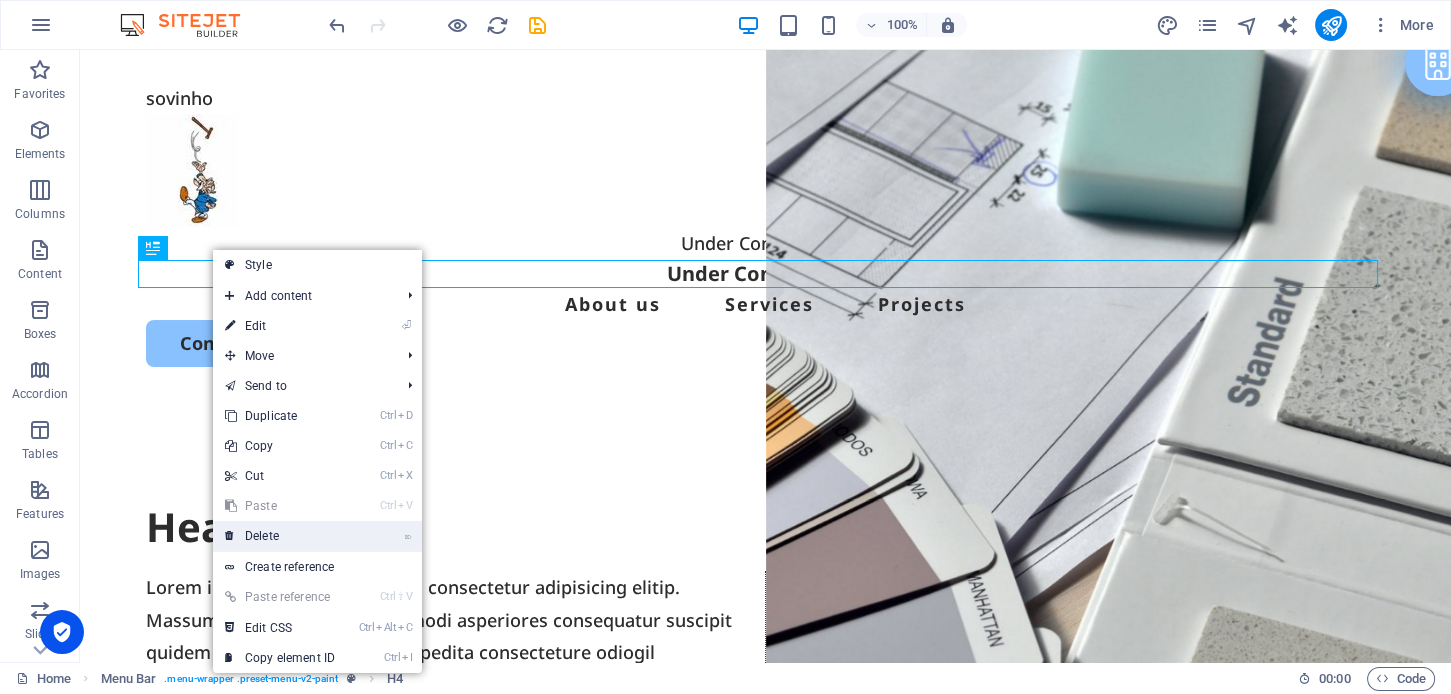 click on "⌦  Delete" at bounding box center (280, 536) 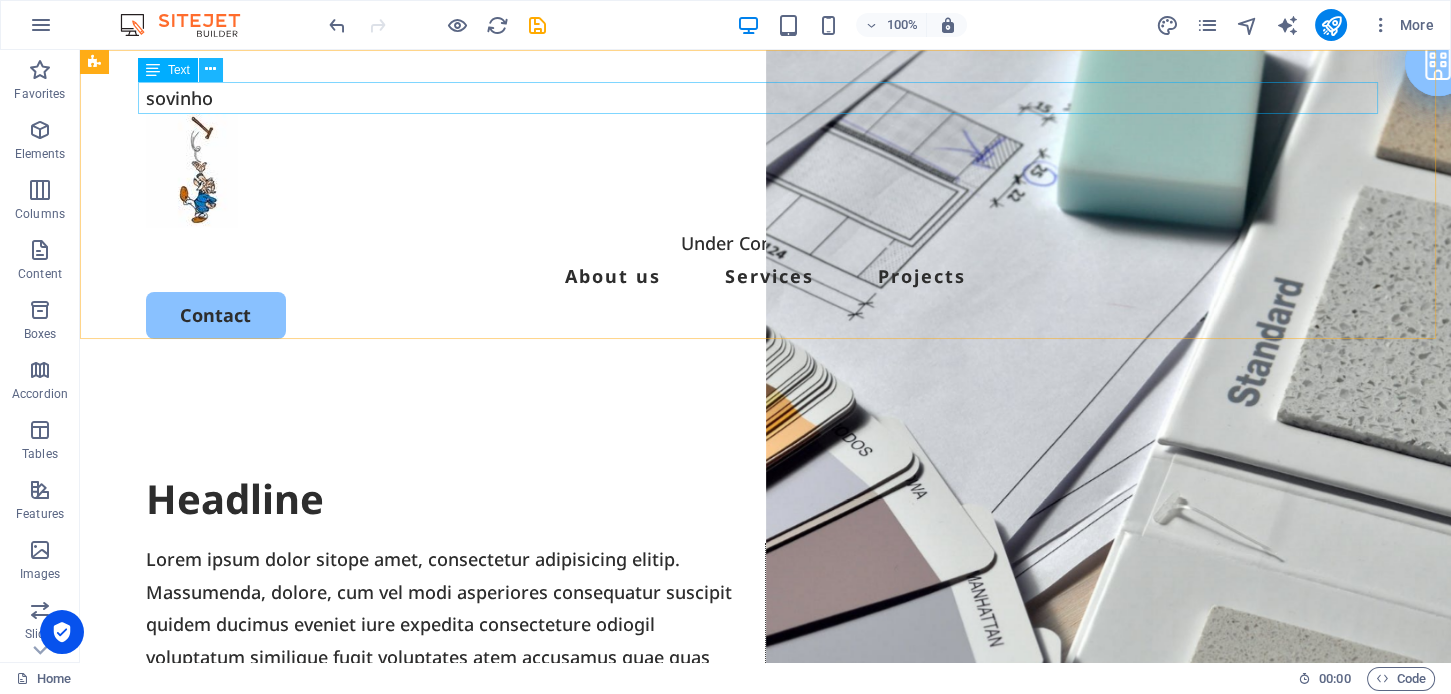 click at bounding box center [210, 69] 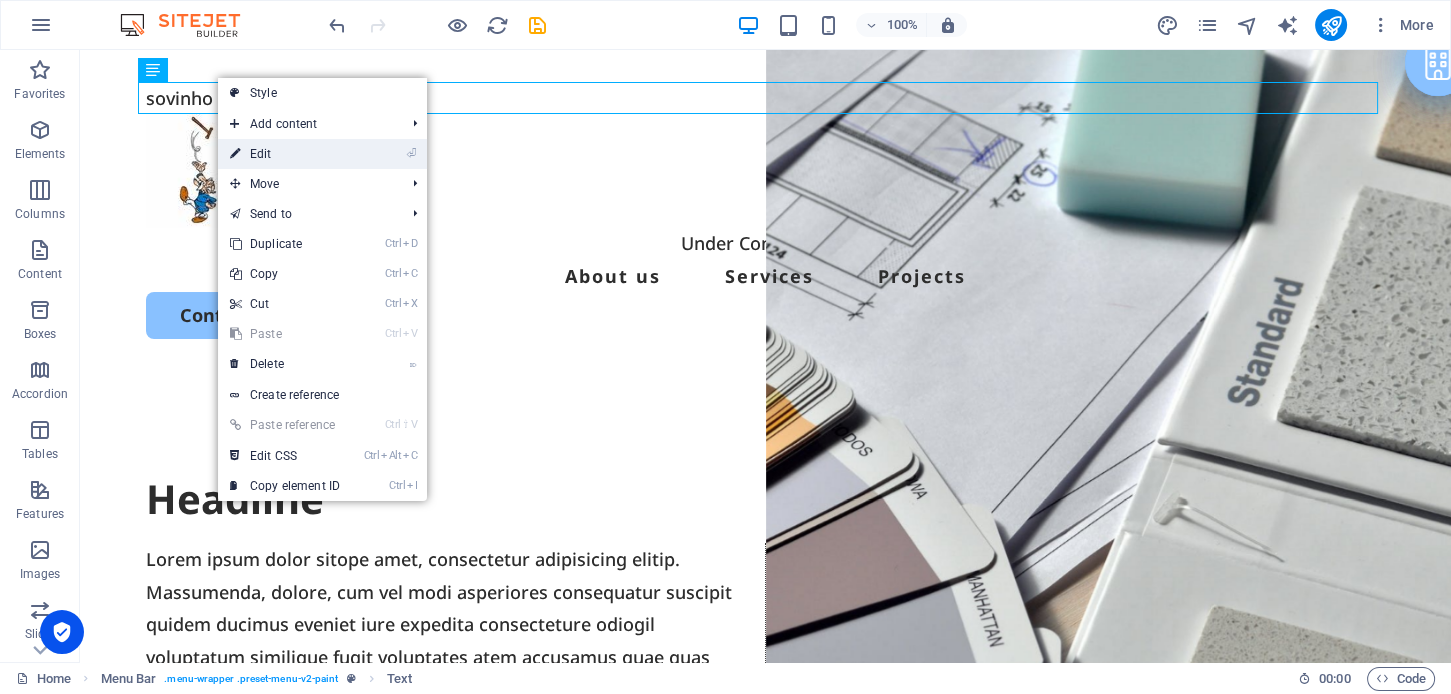 click on "⏎  Edit" at bounding box center (285, 154) 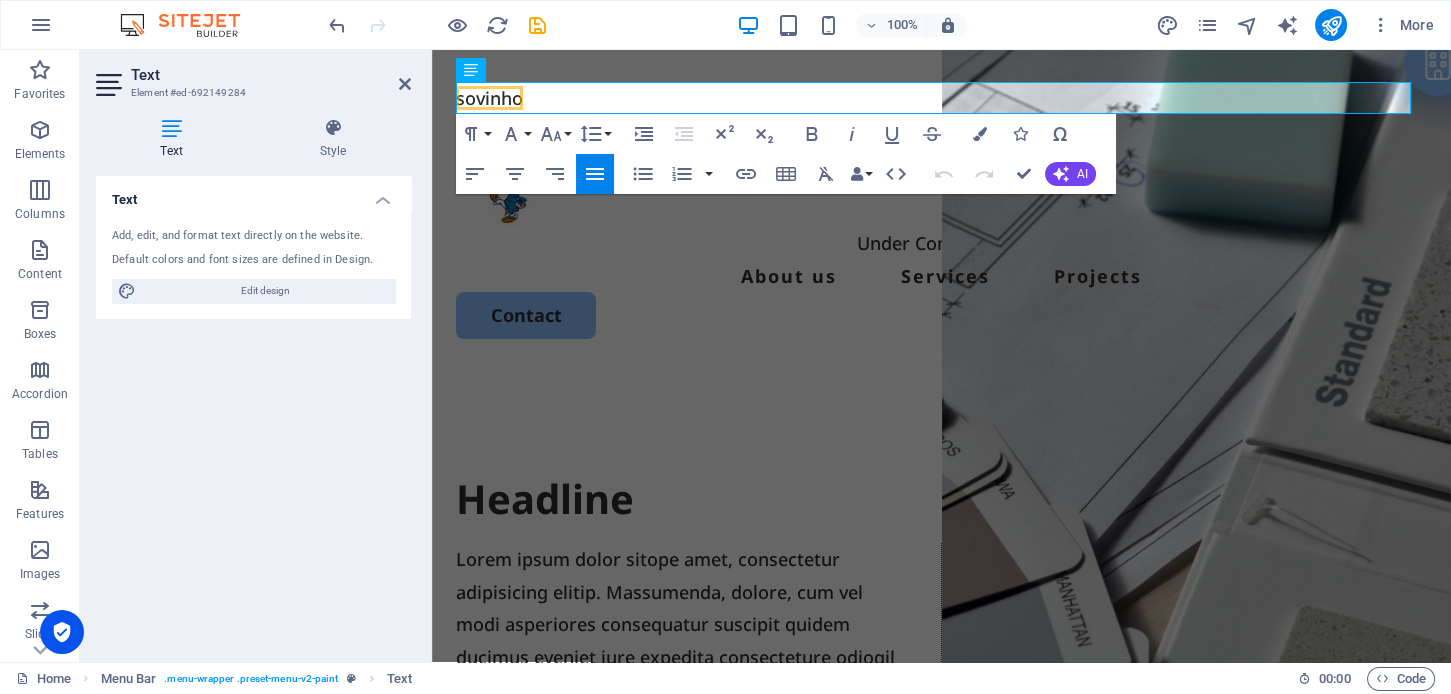 click 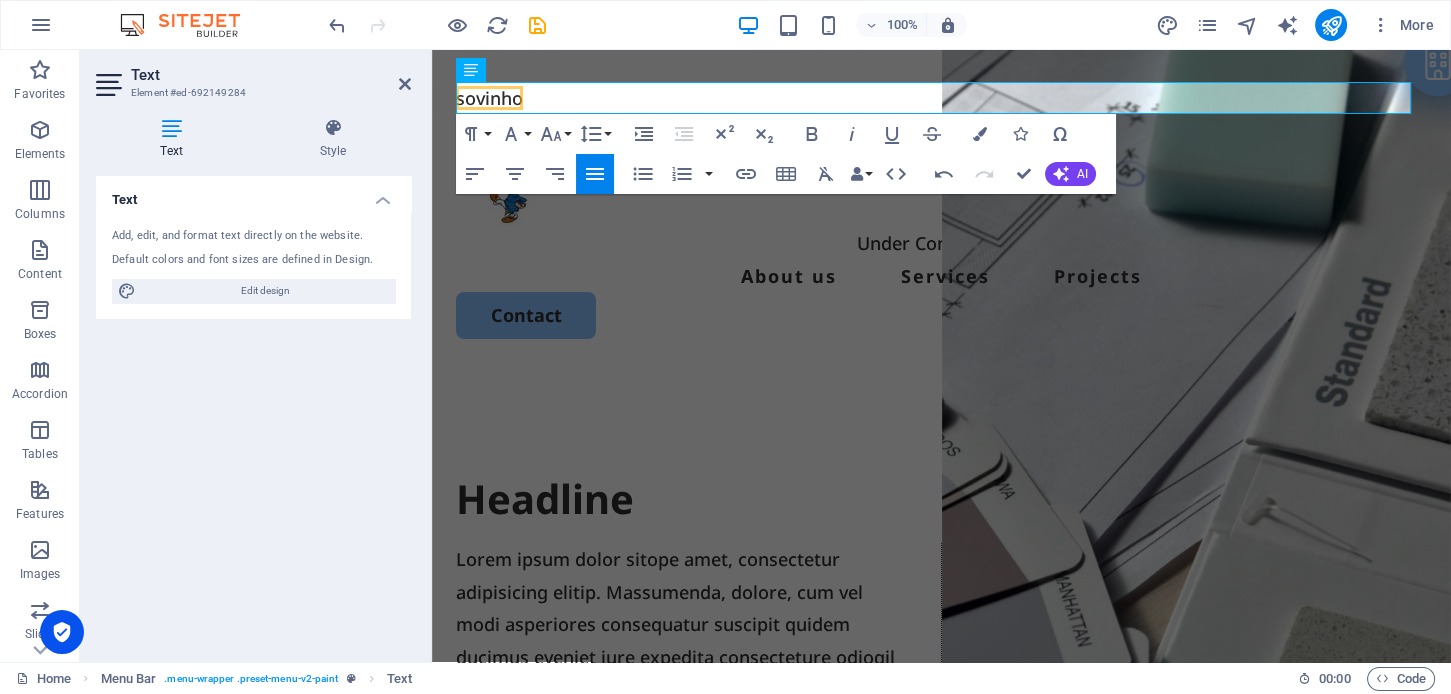 click at bounding box center [171, 128] 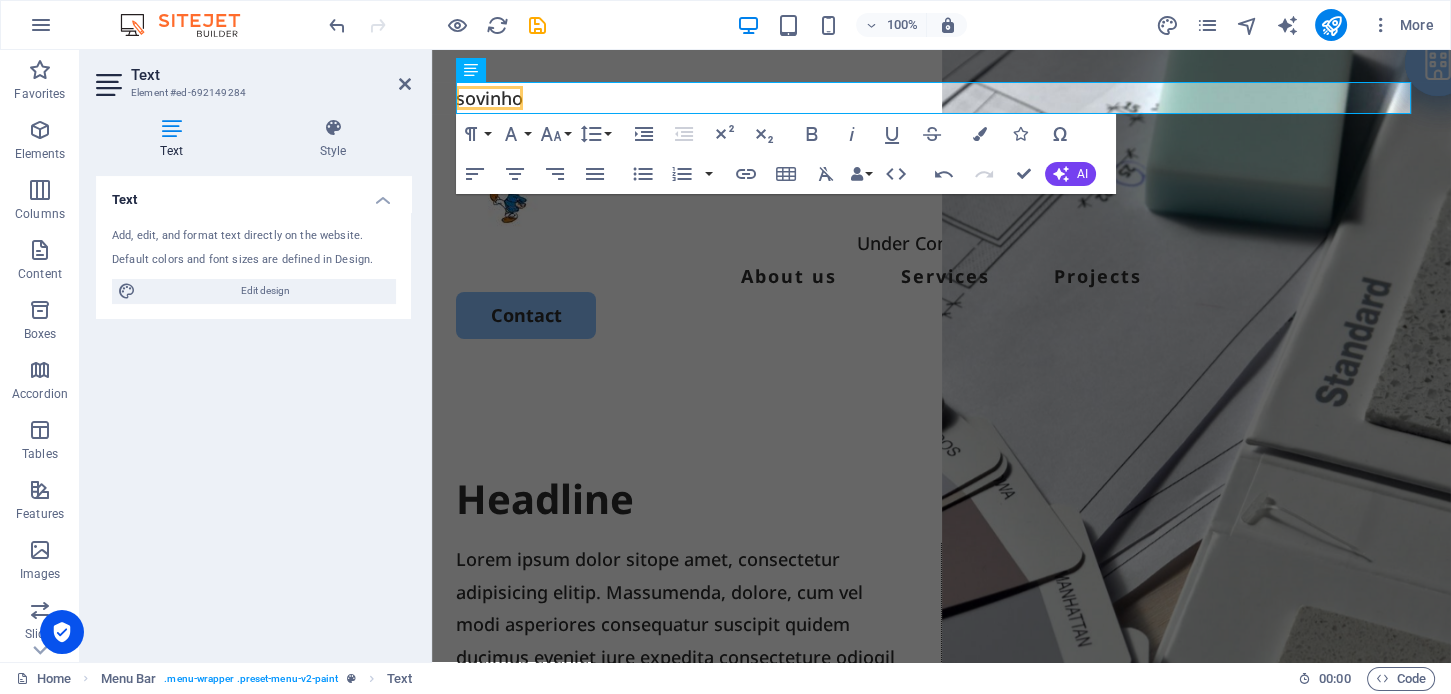 click on "Text" at bounding box center (175, 139) 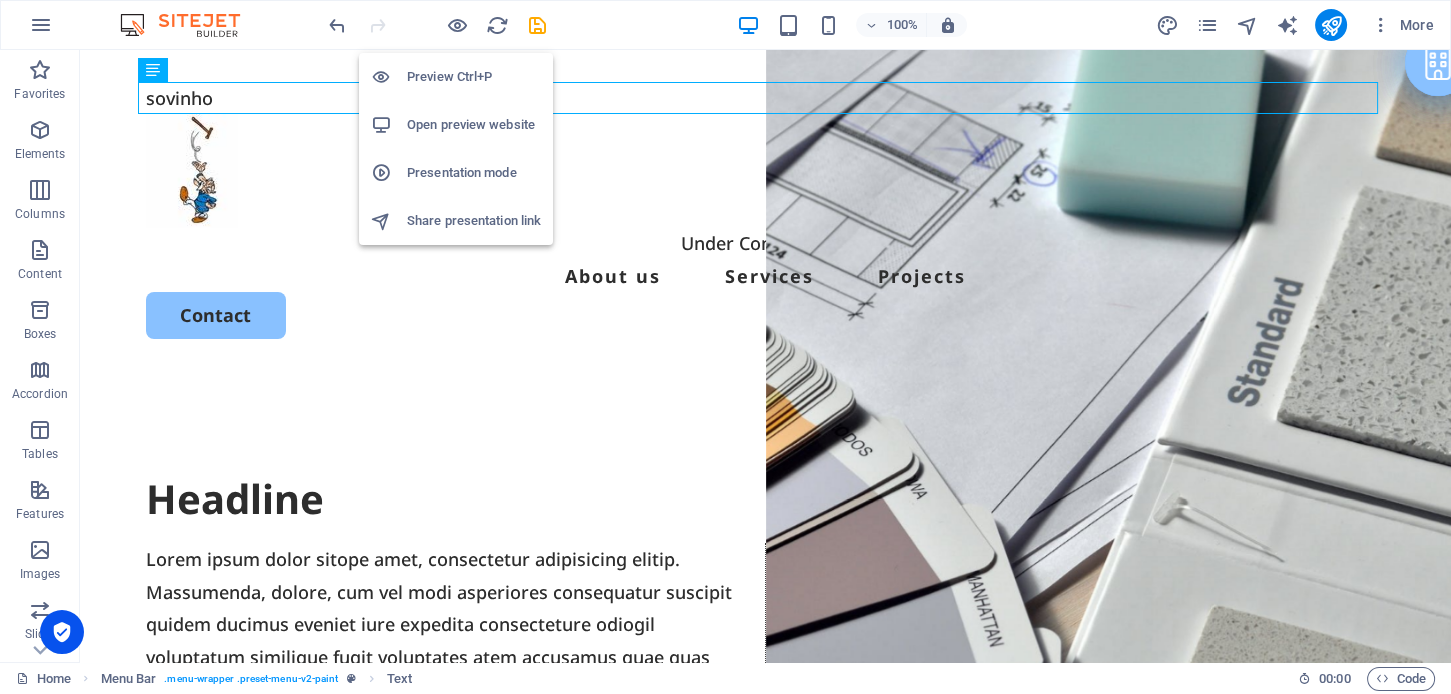 click on "Open preview website" at bounding box center [474, 125] 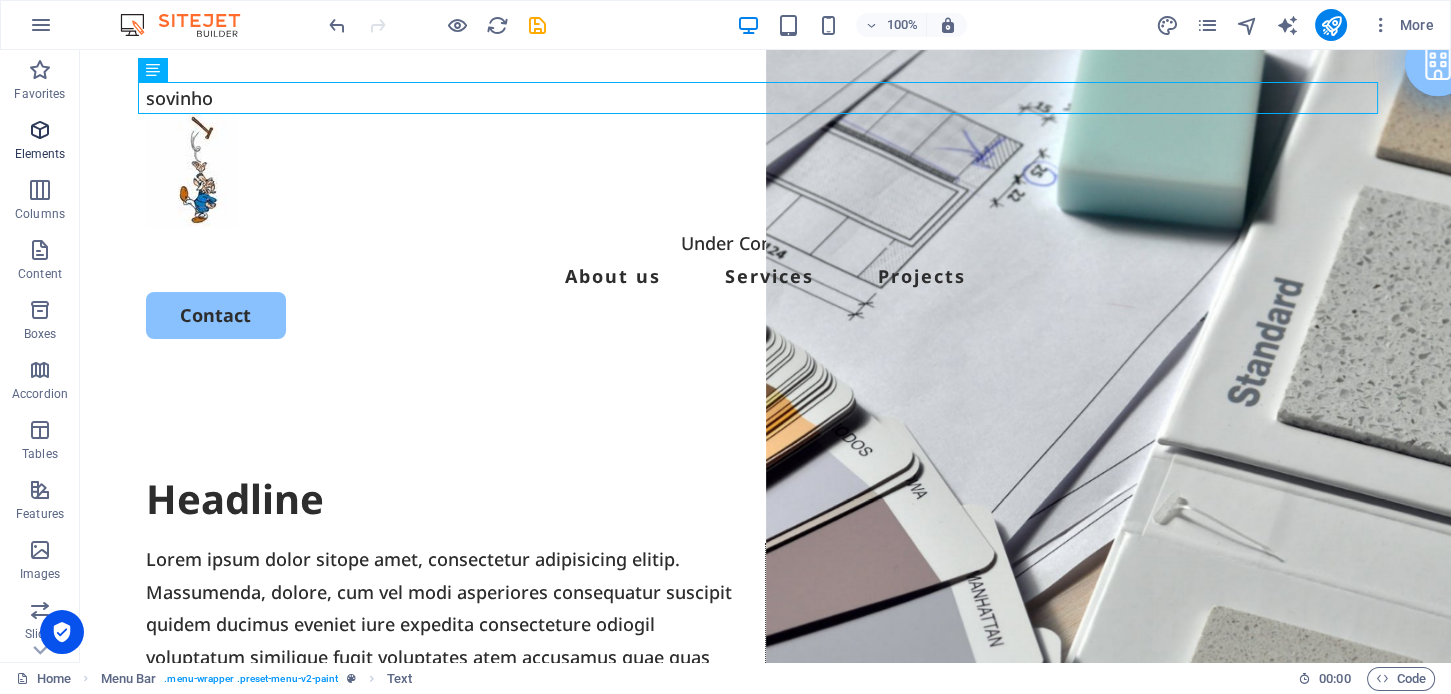 click at bounding box center [40, 130] 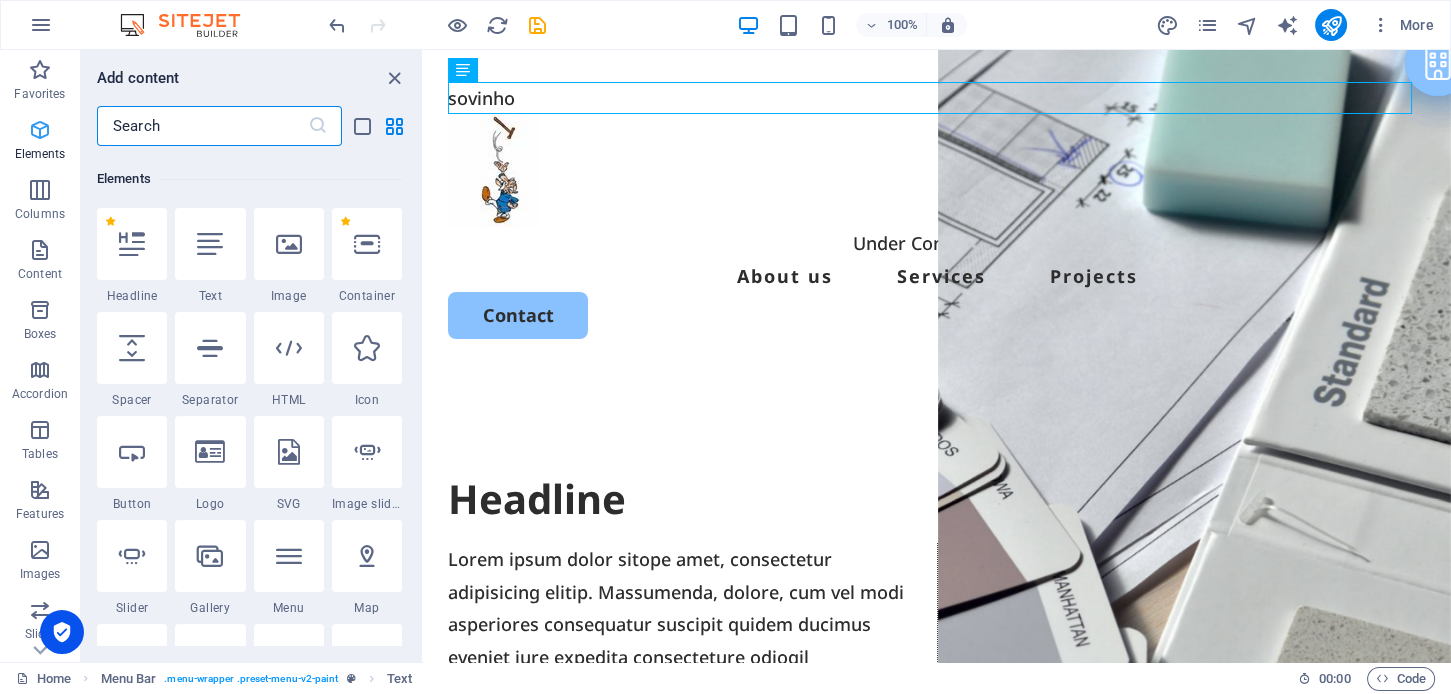 scroll, scrollTop: 212, scrollLeft: 0, axis: vertical 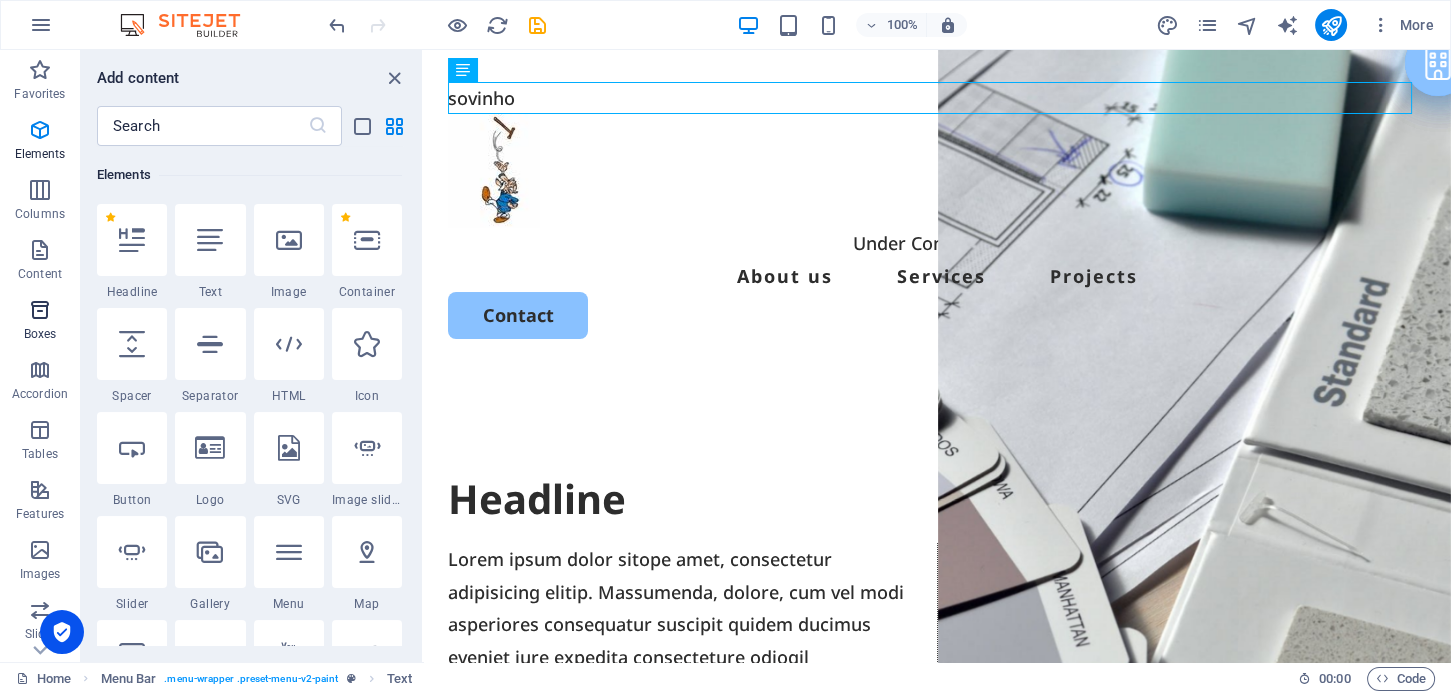 click at bounding box center (40, 310) 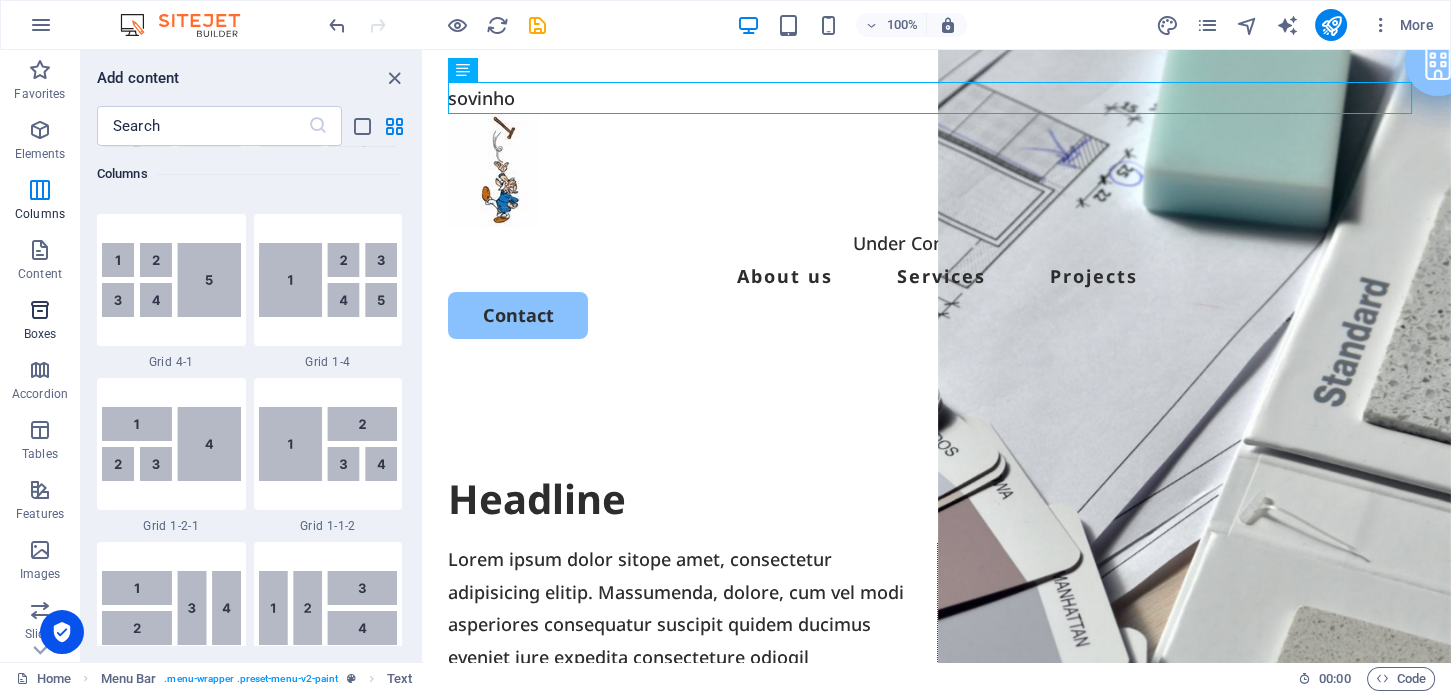 scroll, scrollTop: 5351, scrollLeft: 0, axis: vertical 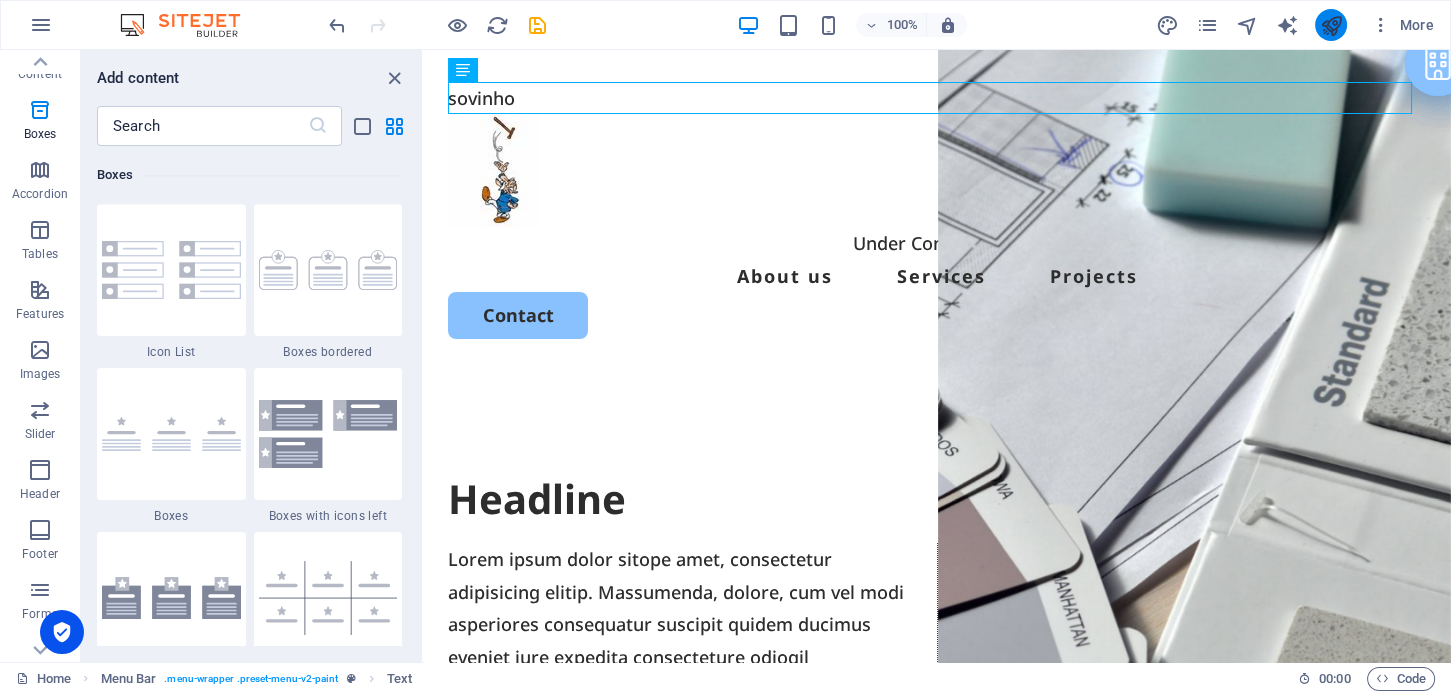 click at bounding box center (1331, 25) 